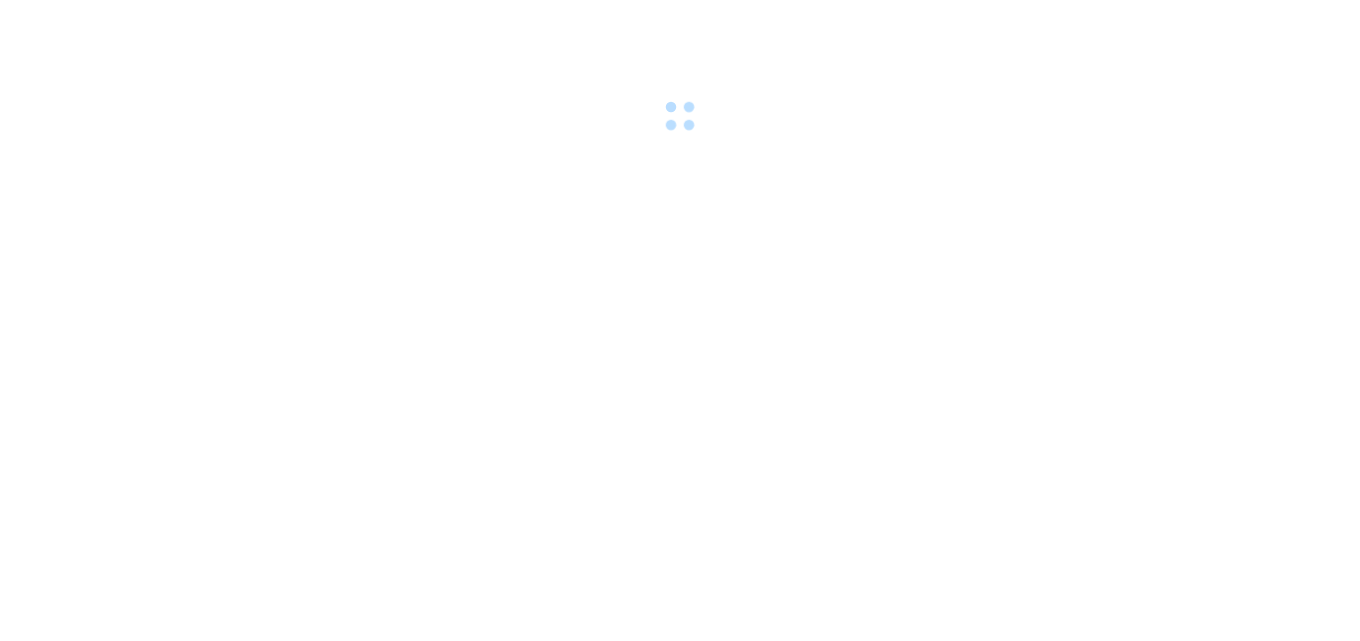 scroll, scrollTop: 0, scrollLeft: 0, axis: both 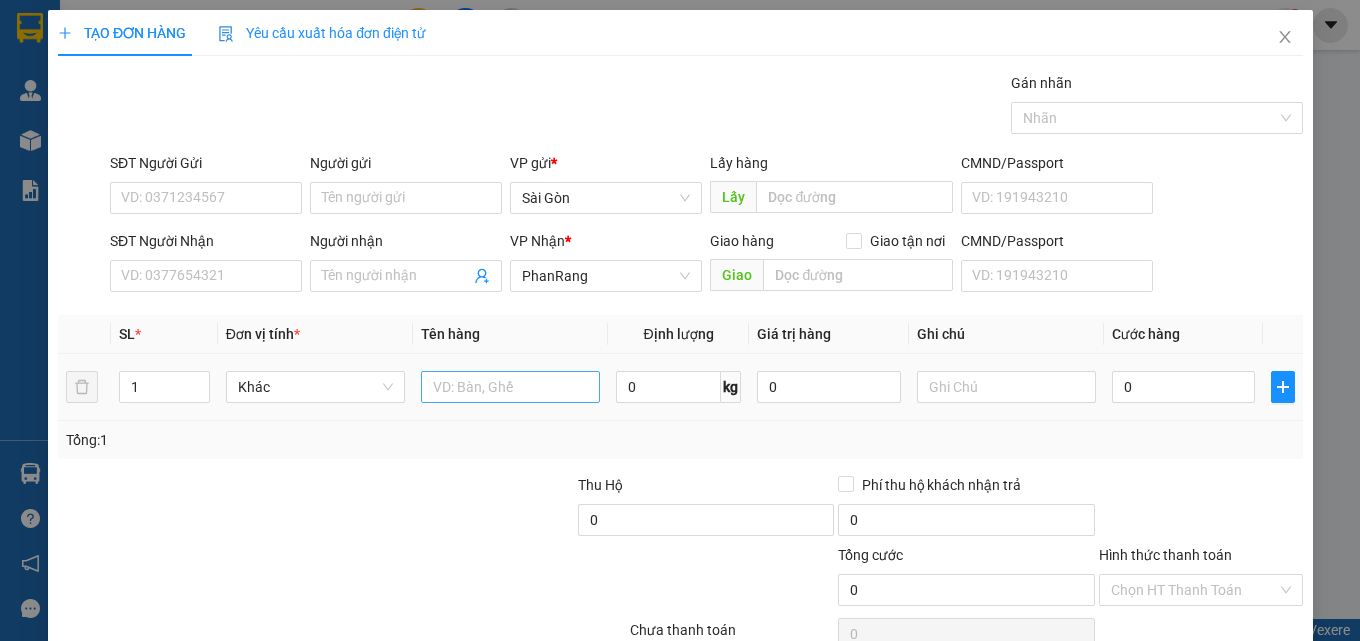 click at bounding box center (509, 387) 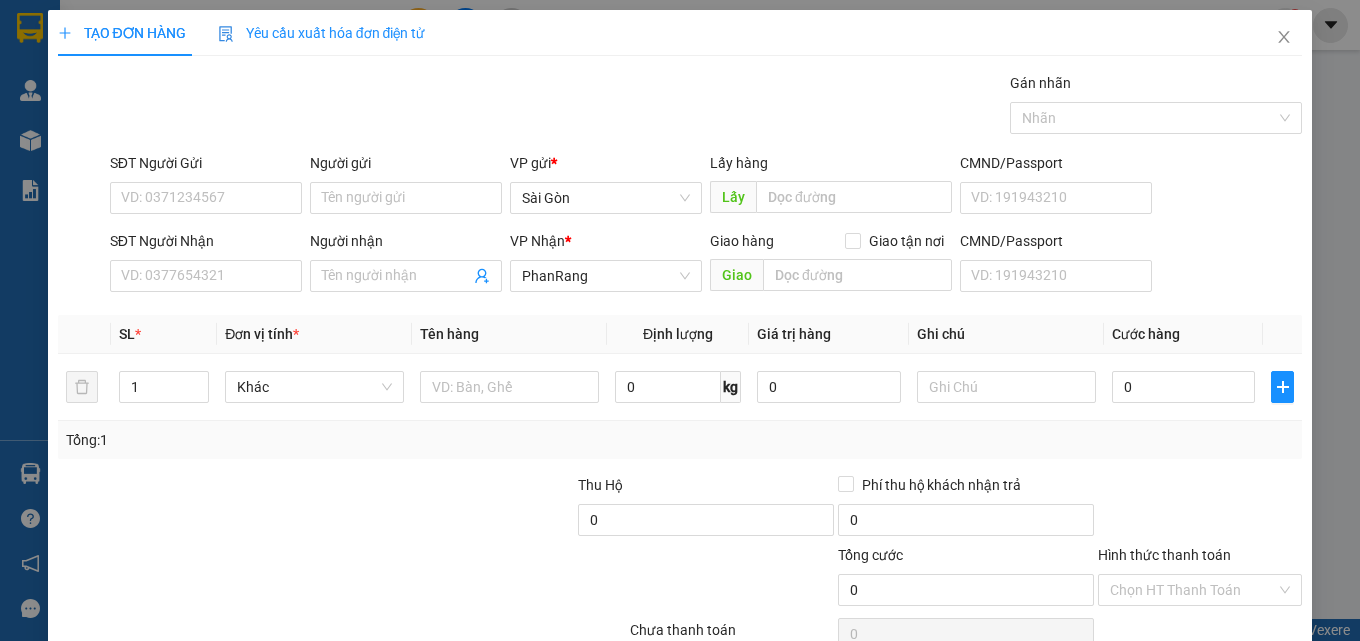 click on "SĐT Người Nhận VD: 0377654321" at bounding box center (206, 265) 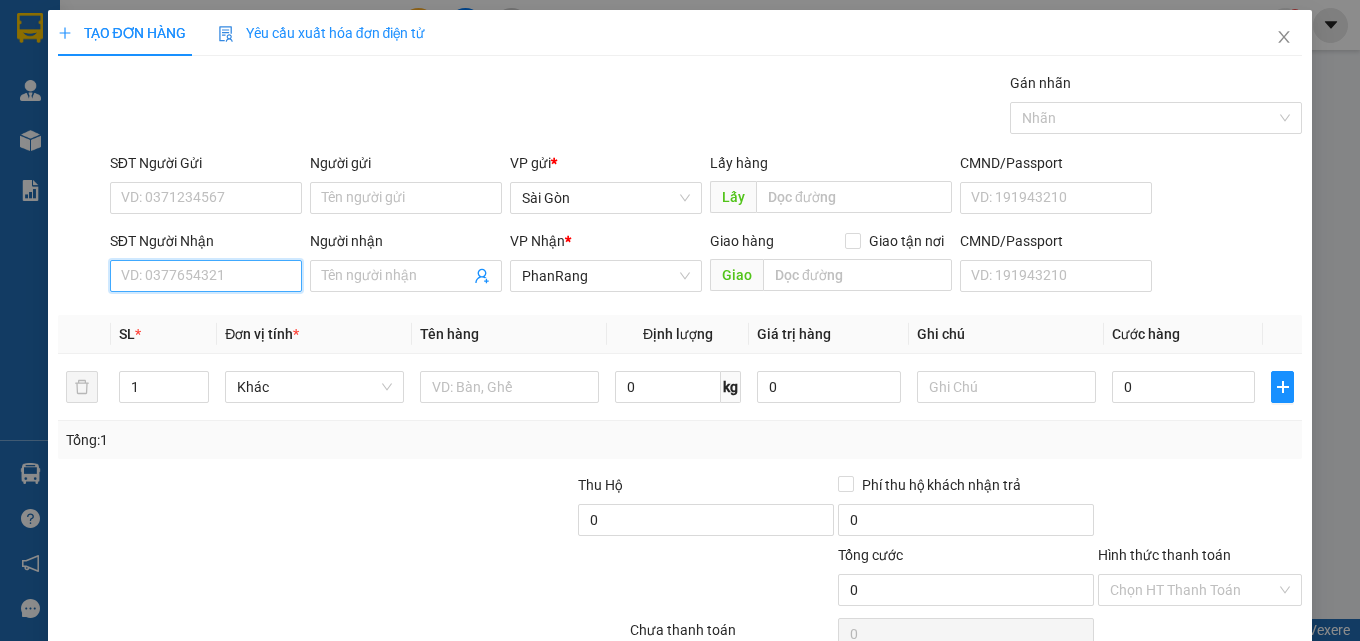 click on "SĐT Người Nhận" at bounding box center [206, 276] 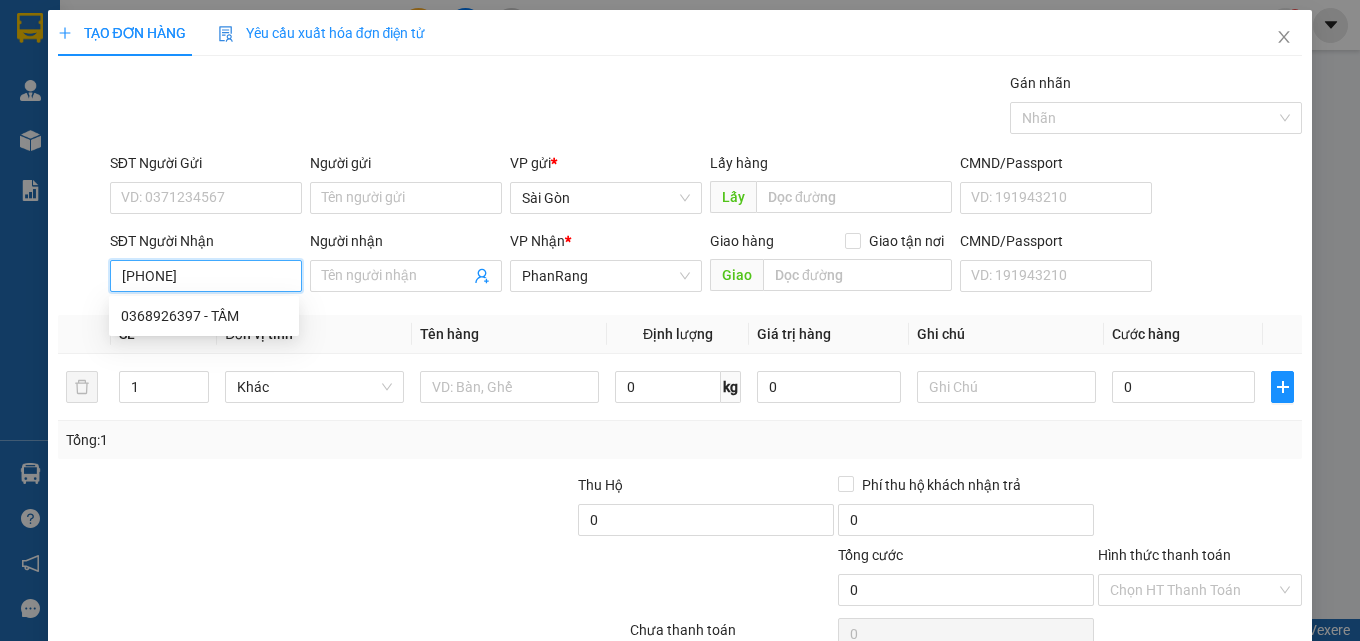 type on "0368926397" 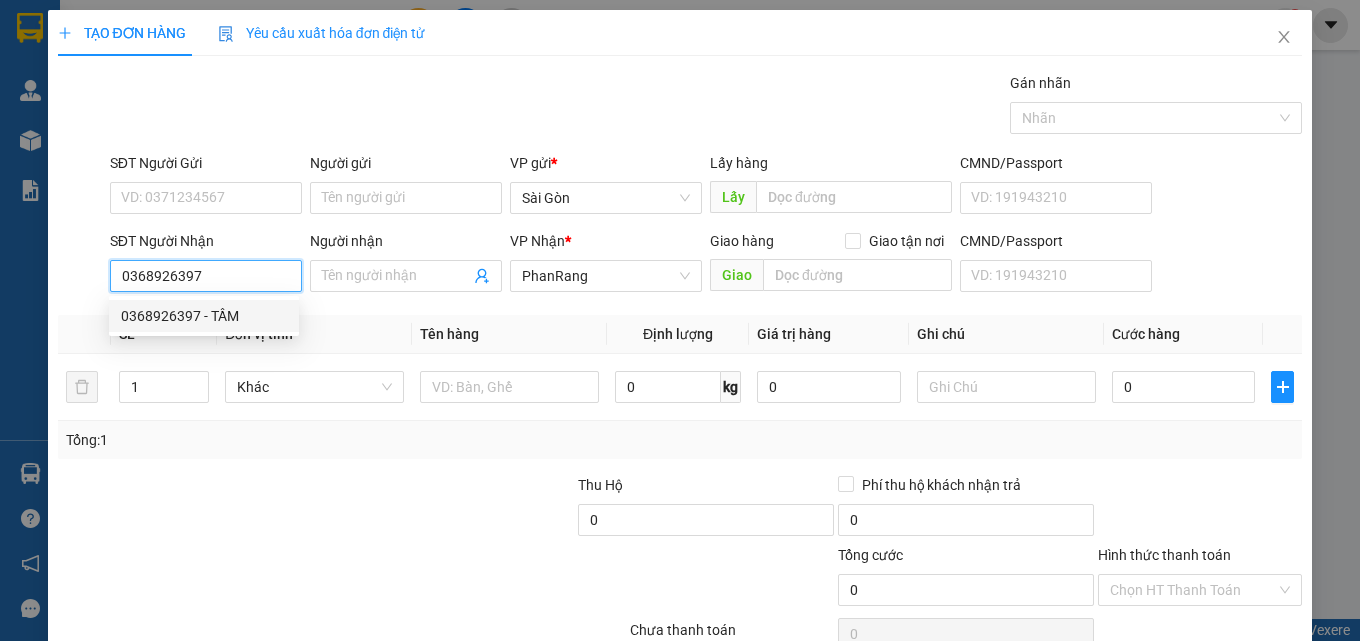 drag, startPoint x: 226, startPoint y: 331, endPoint x: 188, endPoint y: 324, distance: 38.63936 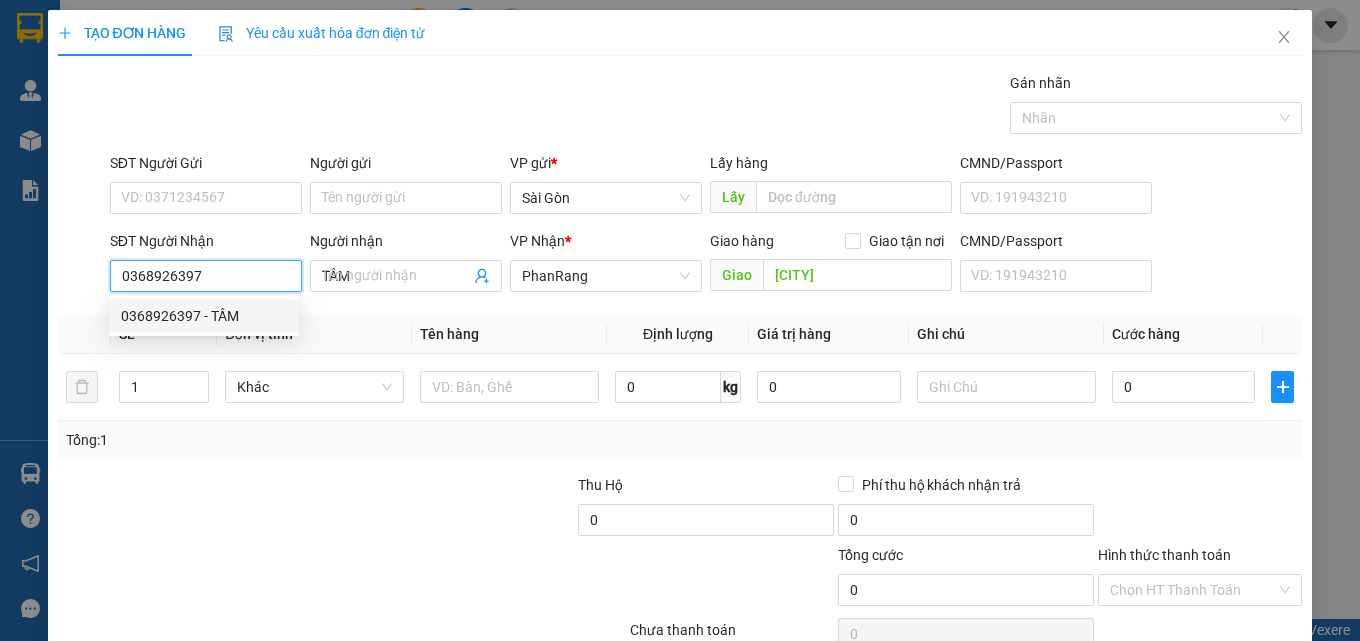 type on "30.000" 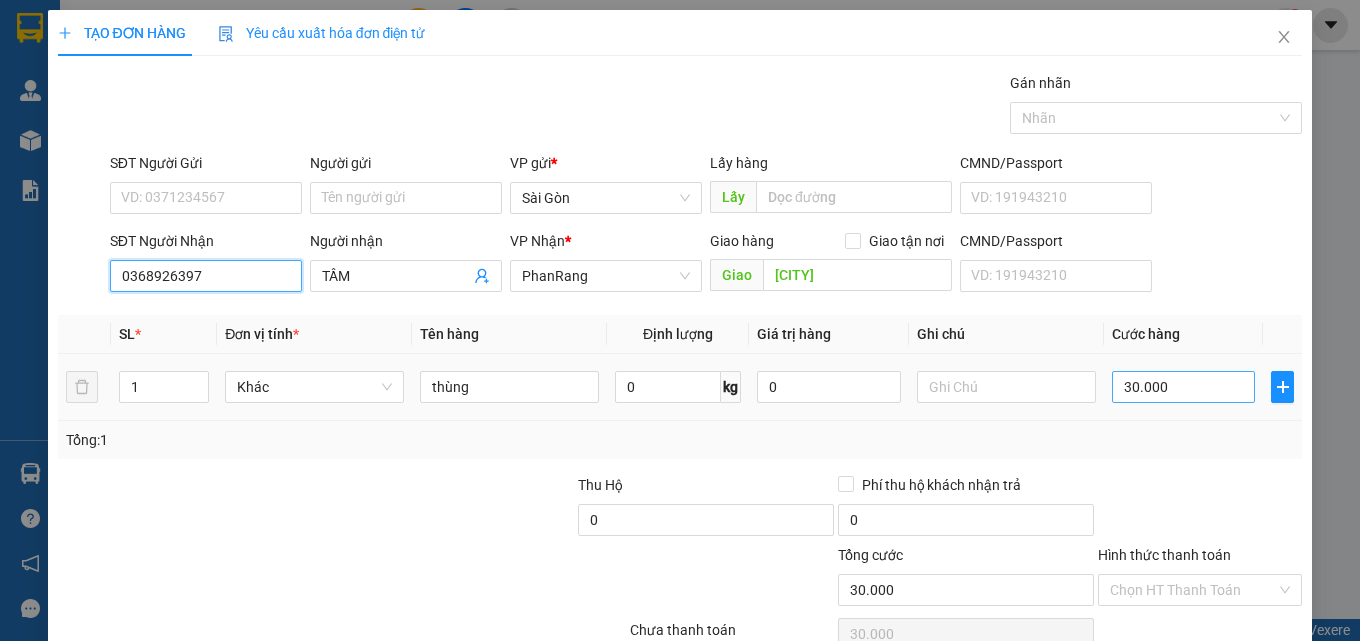 type on "0368926397" 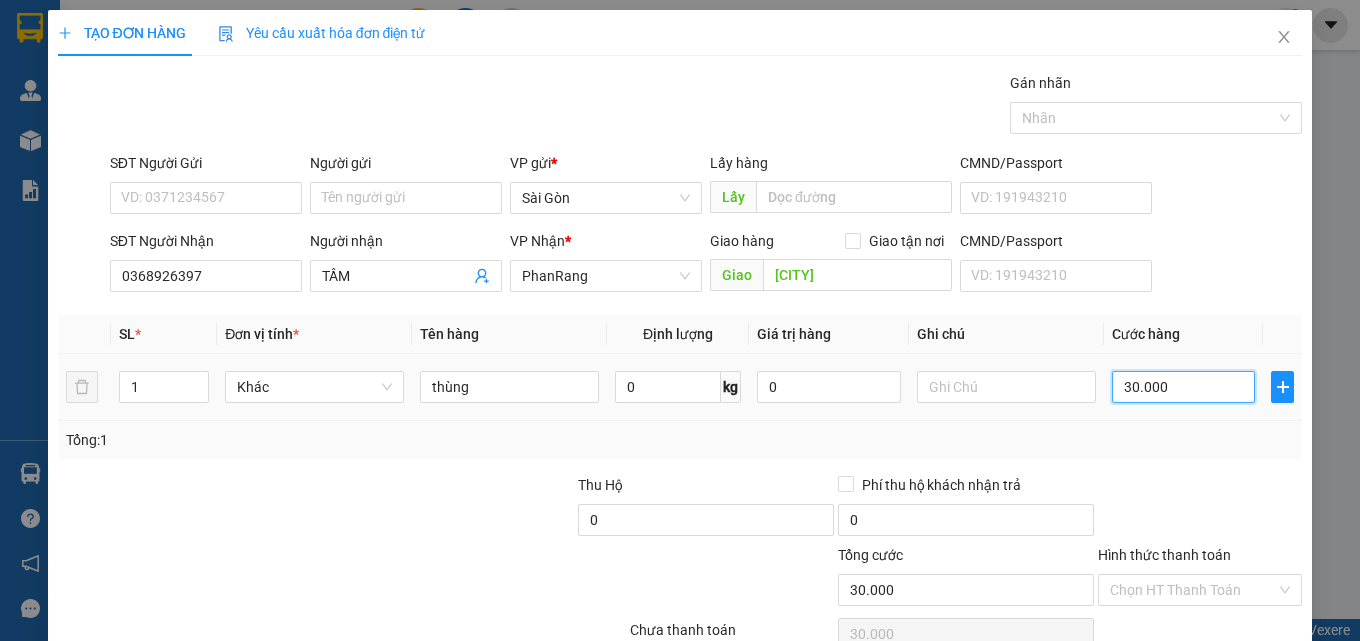 click on "30.000" at bounding box center [1184, 387] 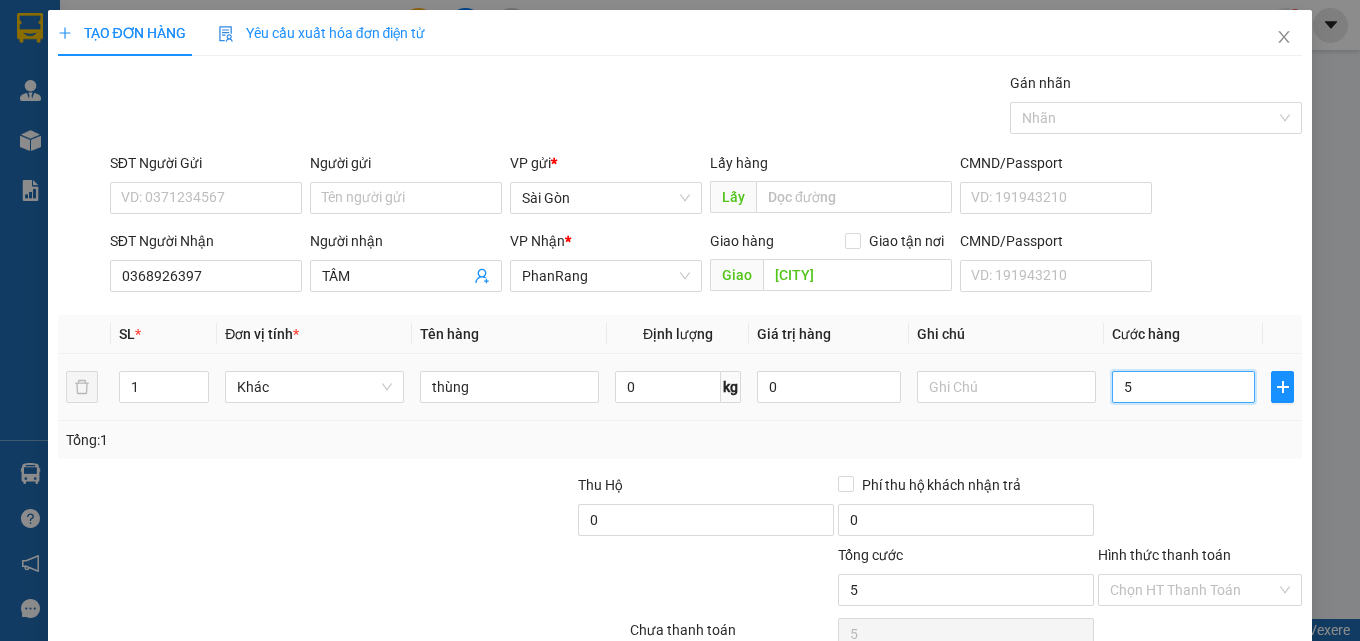 type on "50" 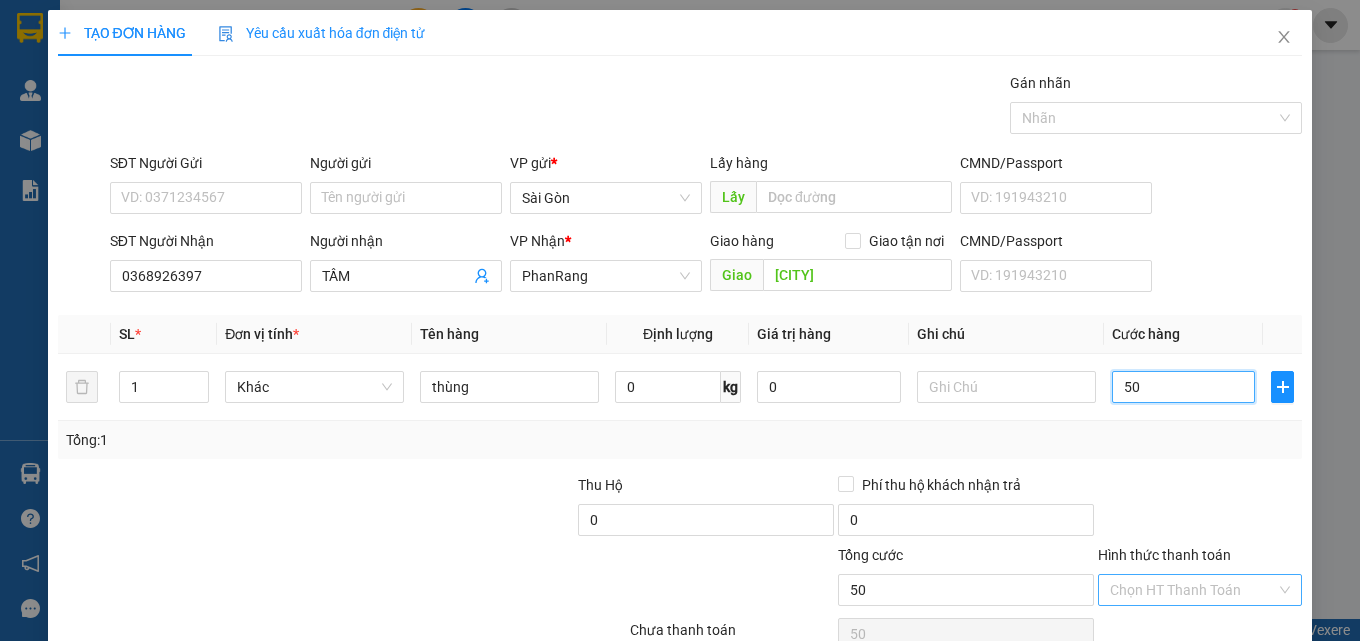 type on "50" 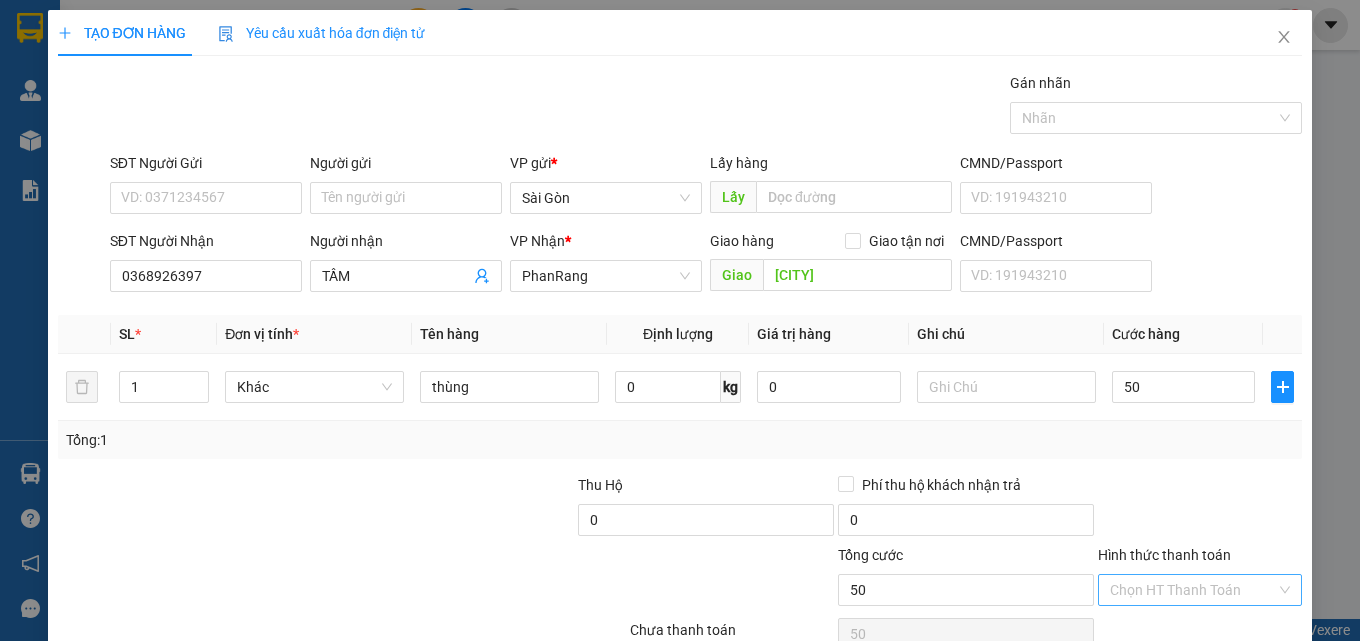 type on "50.000" 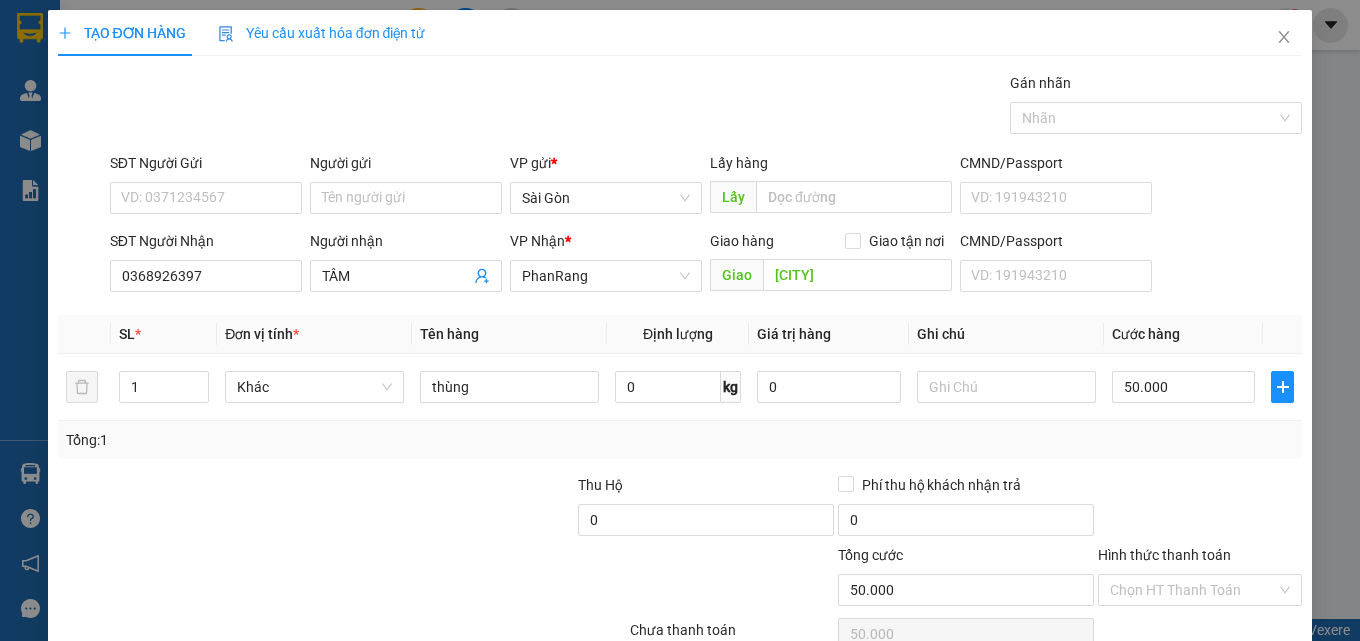 drag, startPoint x: 1189, startPoint y: 584, endPoint x: 1185, endPoint y: 545, distance: 39.20459 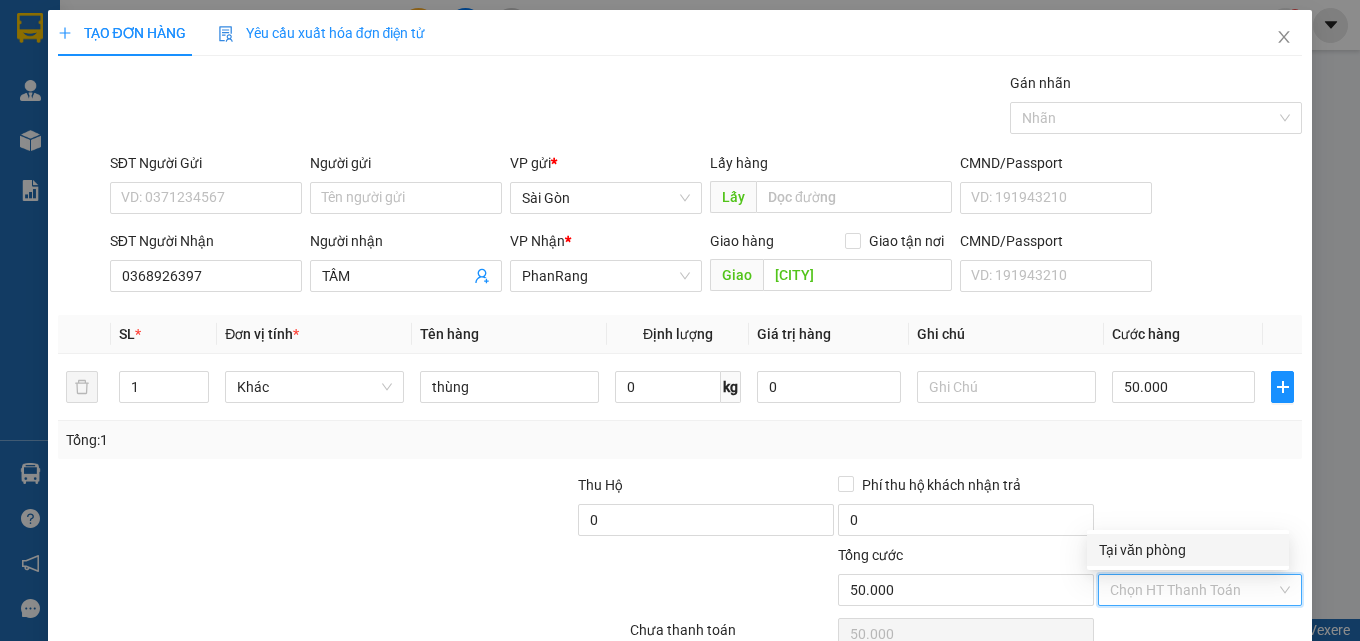 drag, startPoint x: 1185, startPoint y: 545, endPoint x: 1217, endPoint y: 532, distance: 34.539833 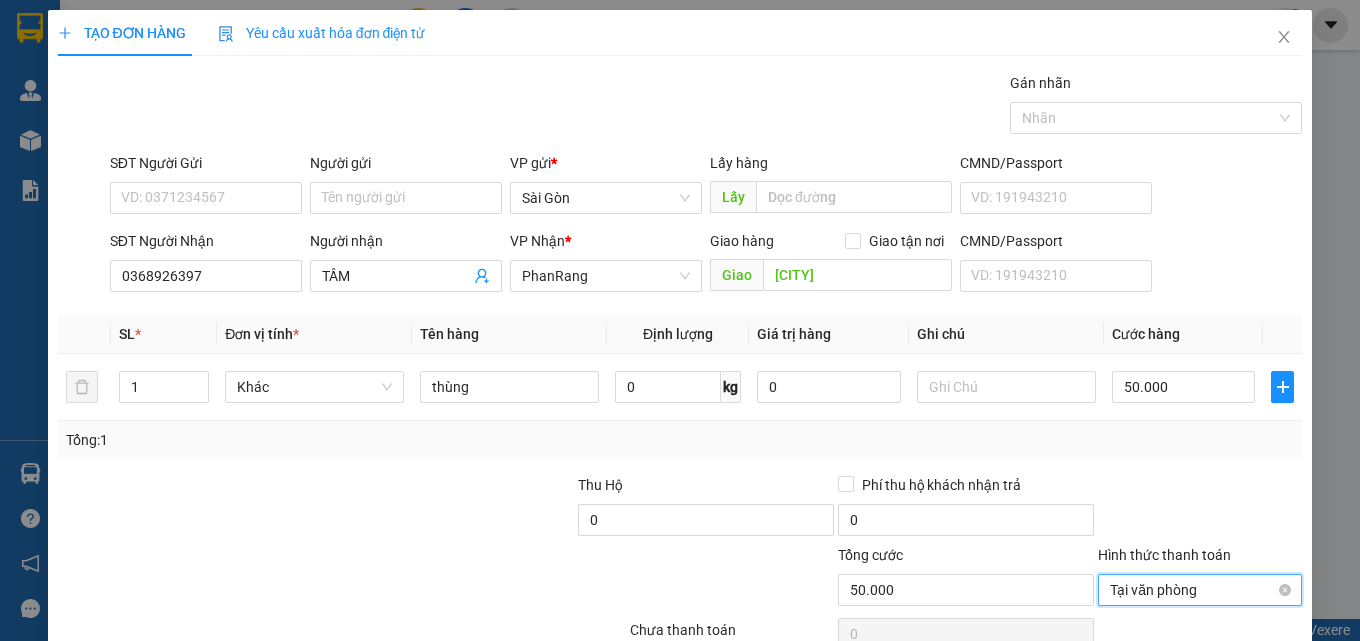 scroll, scrollTop: 99, scrollLeft: 0, axis: vertical 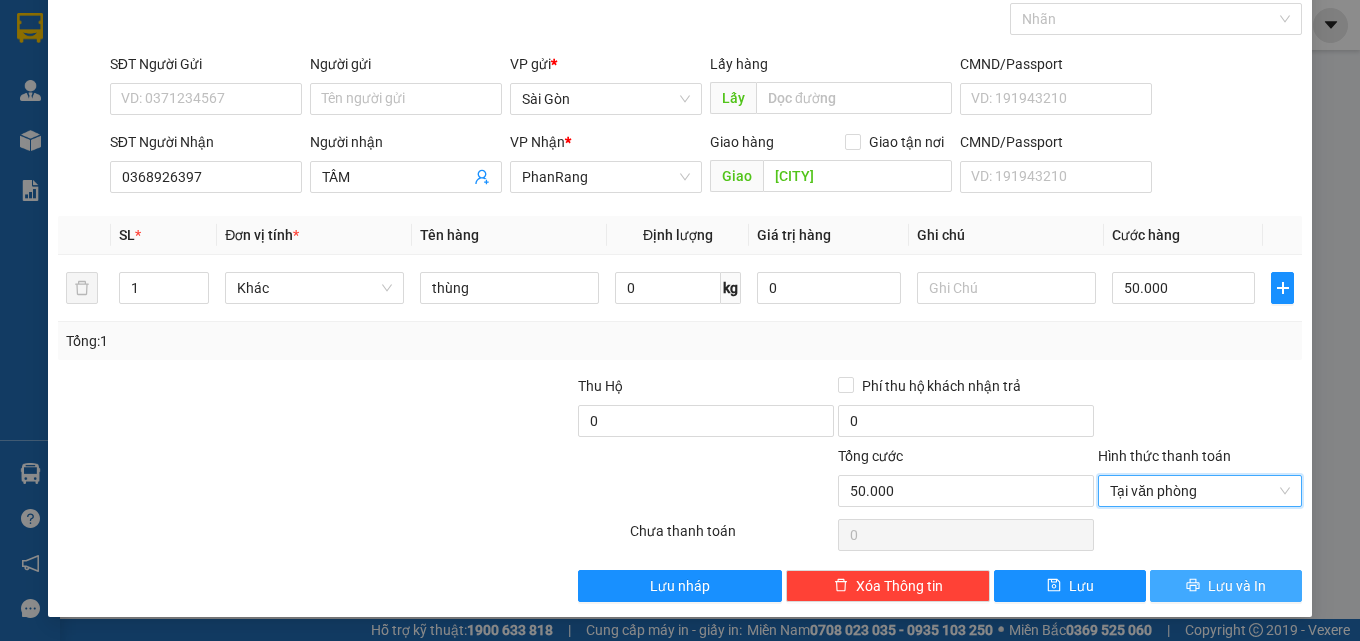 click on "Lưu và In" at bounding box center (1226, 586) 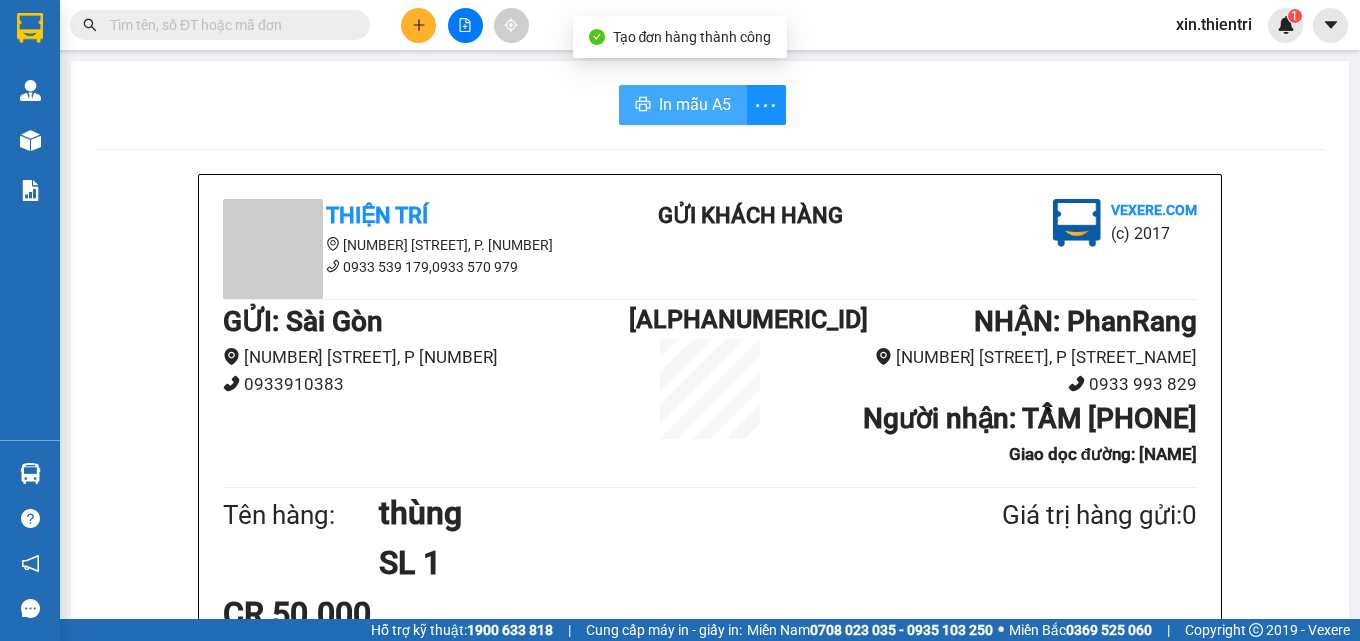 click on "In mẫu A5" at bounding box center [695, 104] 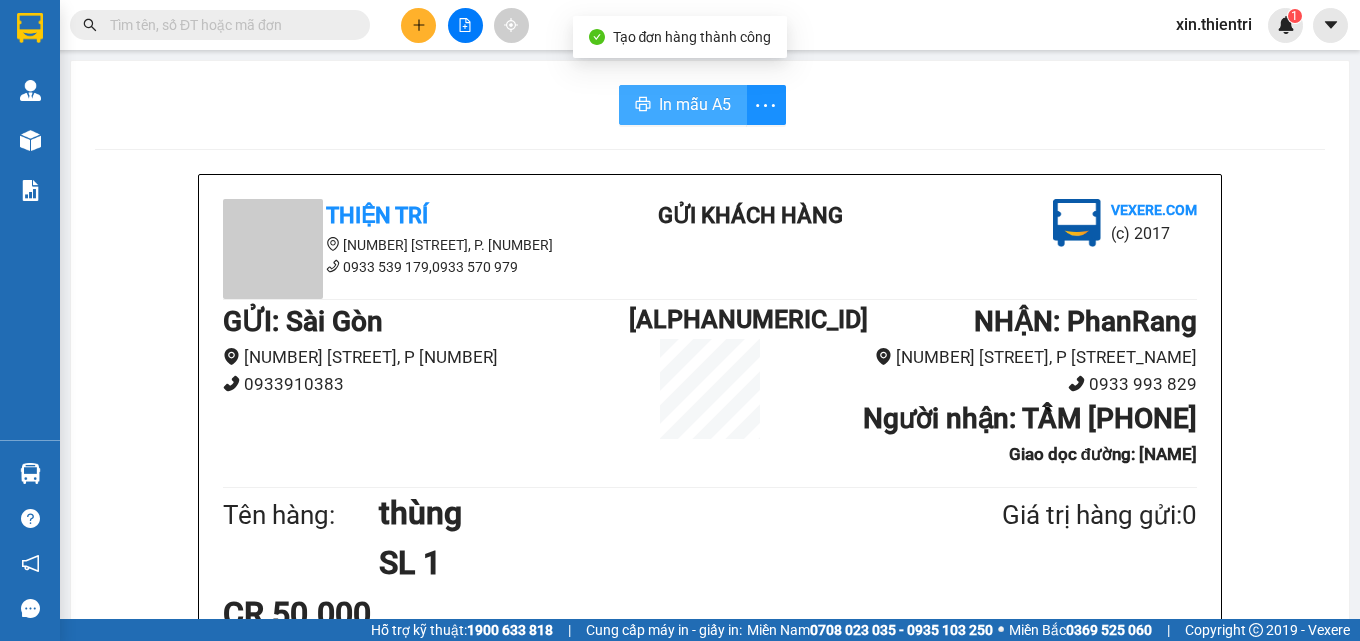 scroll, scrollTop: 0, scrollLeft: 0, axis: both 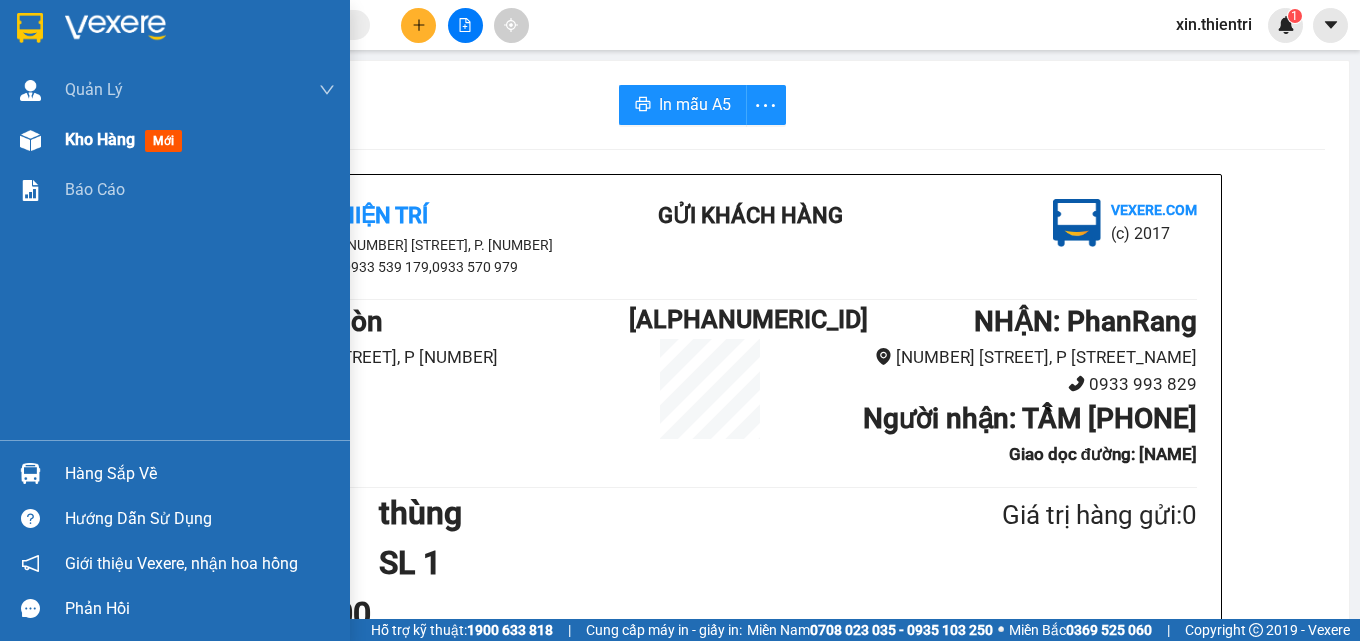 click on "Kho hàng" at bounding box center [100, 139] 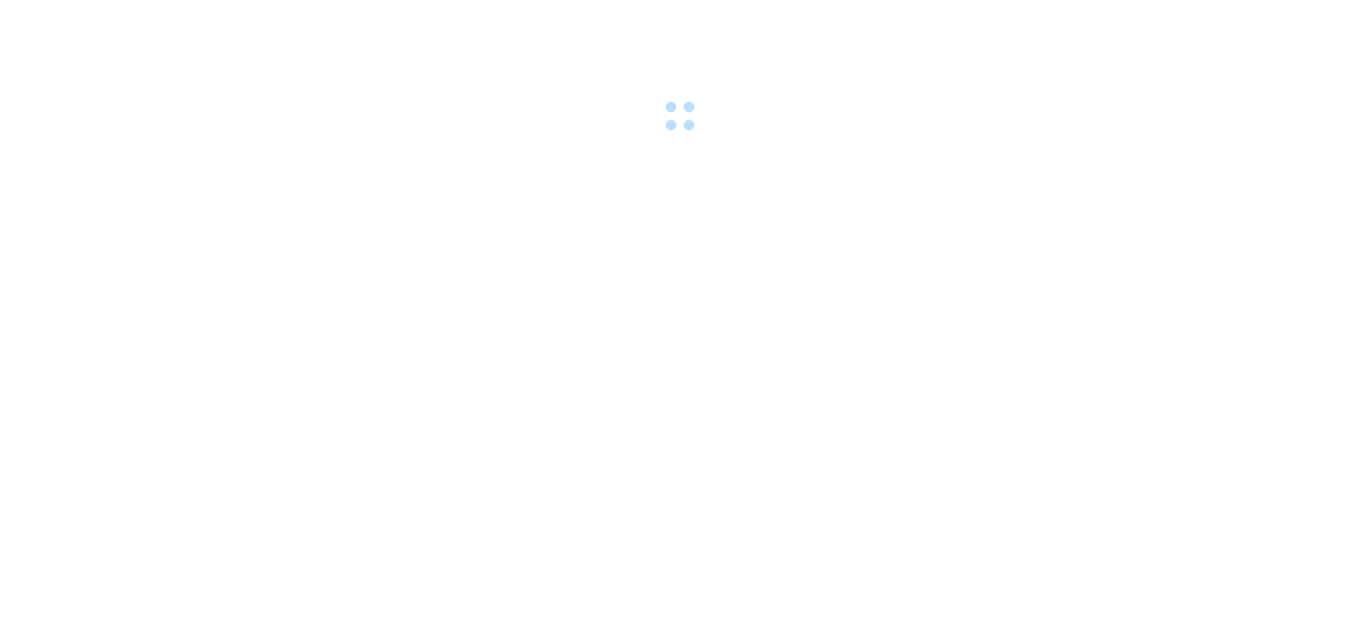 scroll, scrollTop: 0, scrollLeft: 0, axis: both 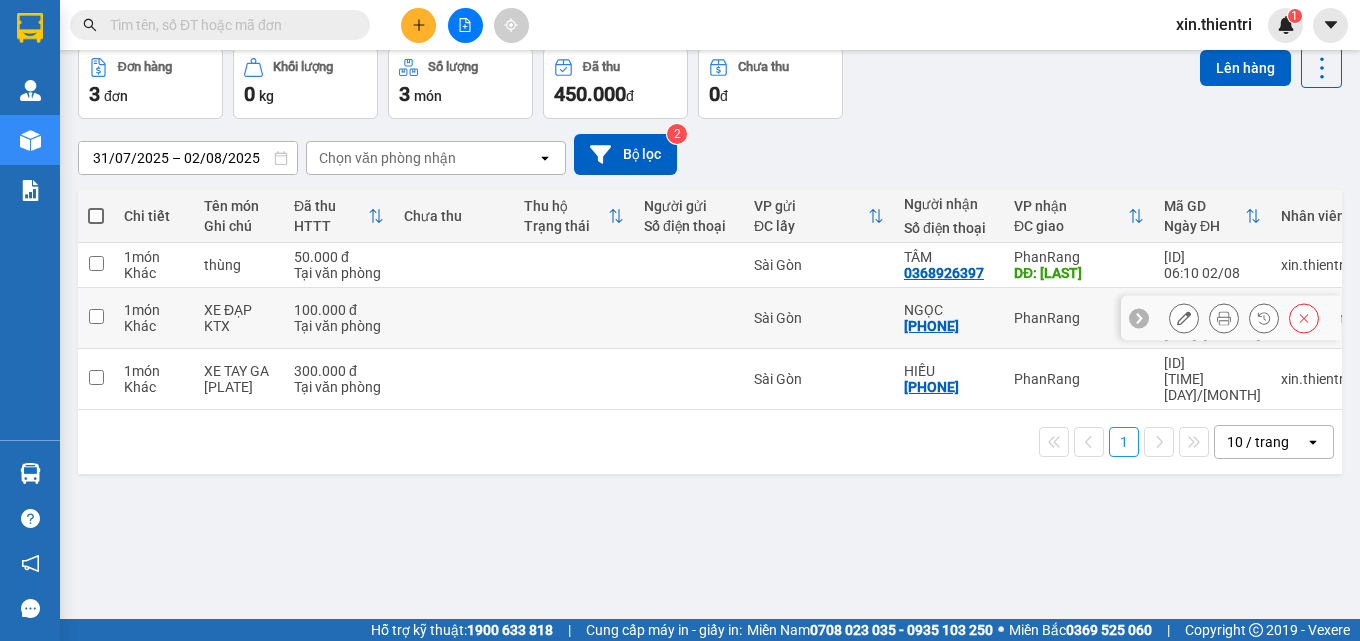 click at bounding box center [96, 316] 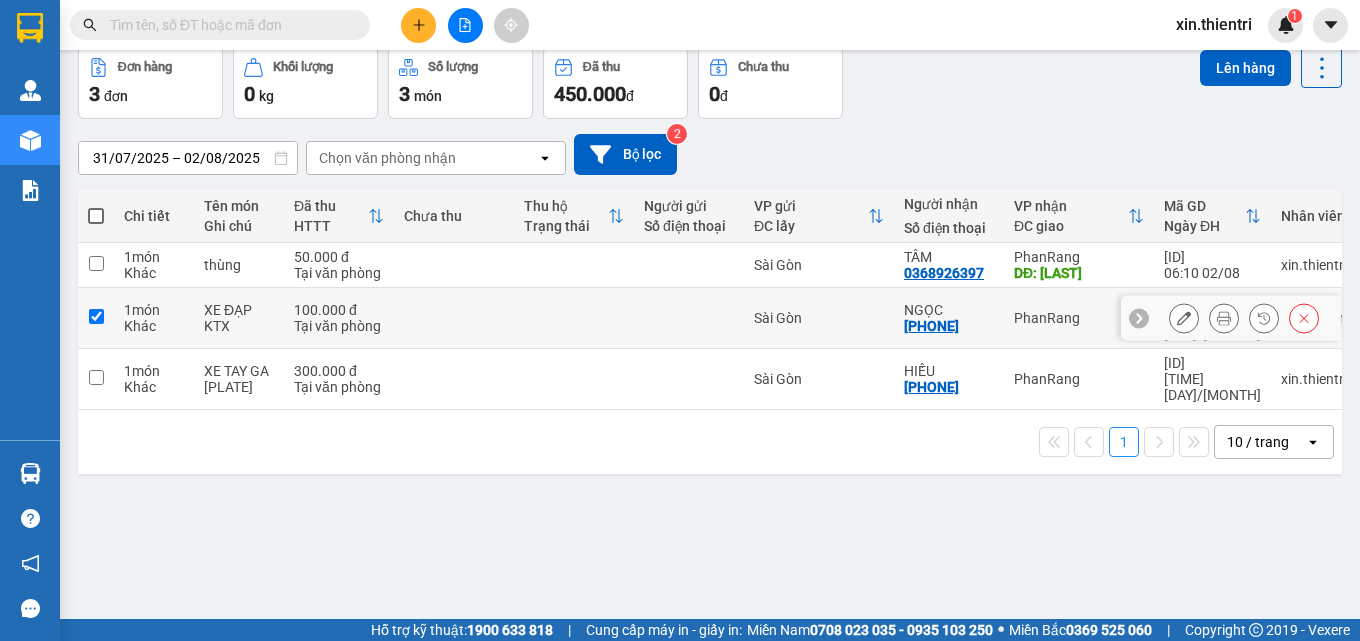 checkbox on "true" 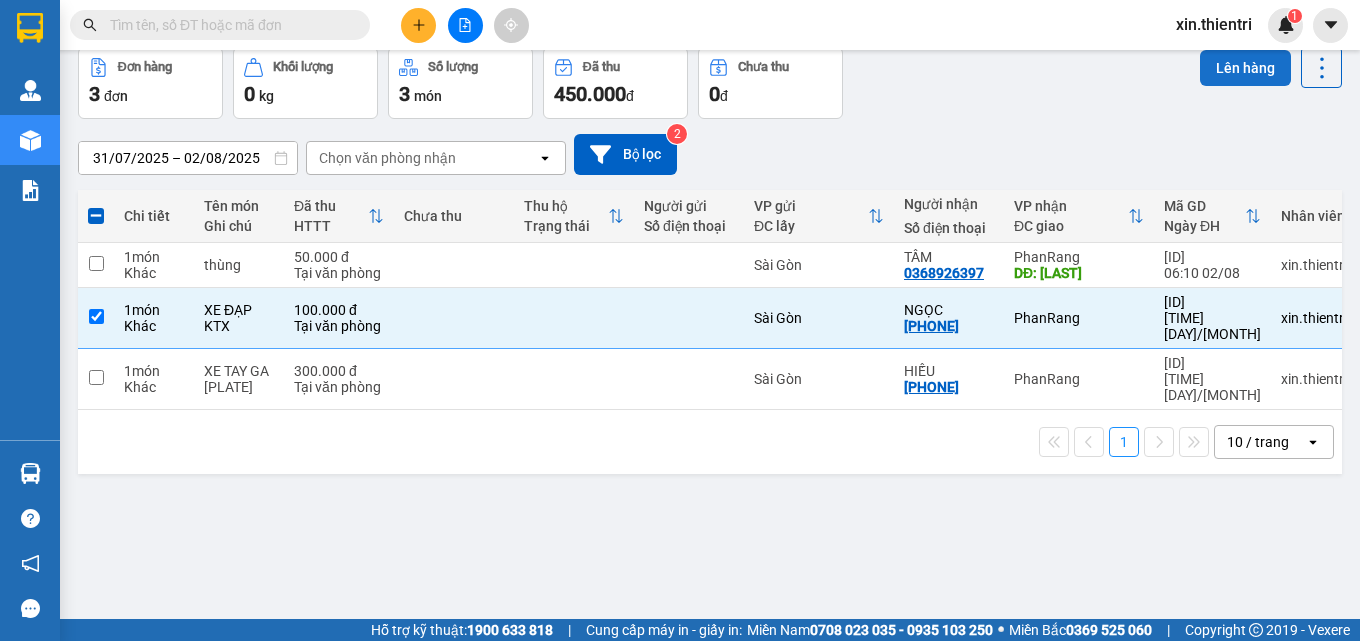 click on "Lên hàng" at bounding box center [1245, 68] 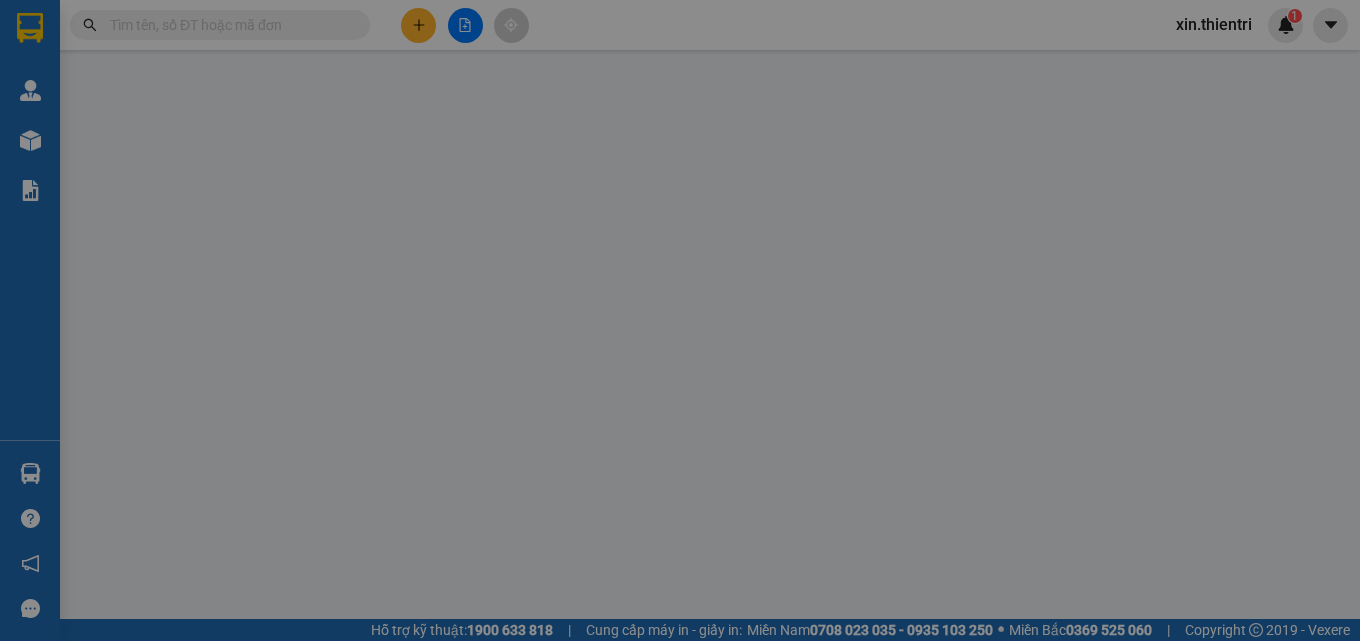 scroll, scrollTop: 0, scrollLeft: 0, axis: both 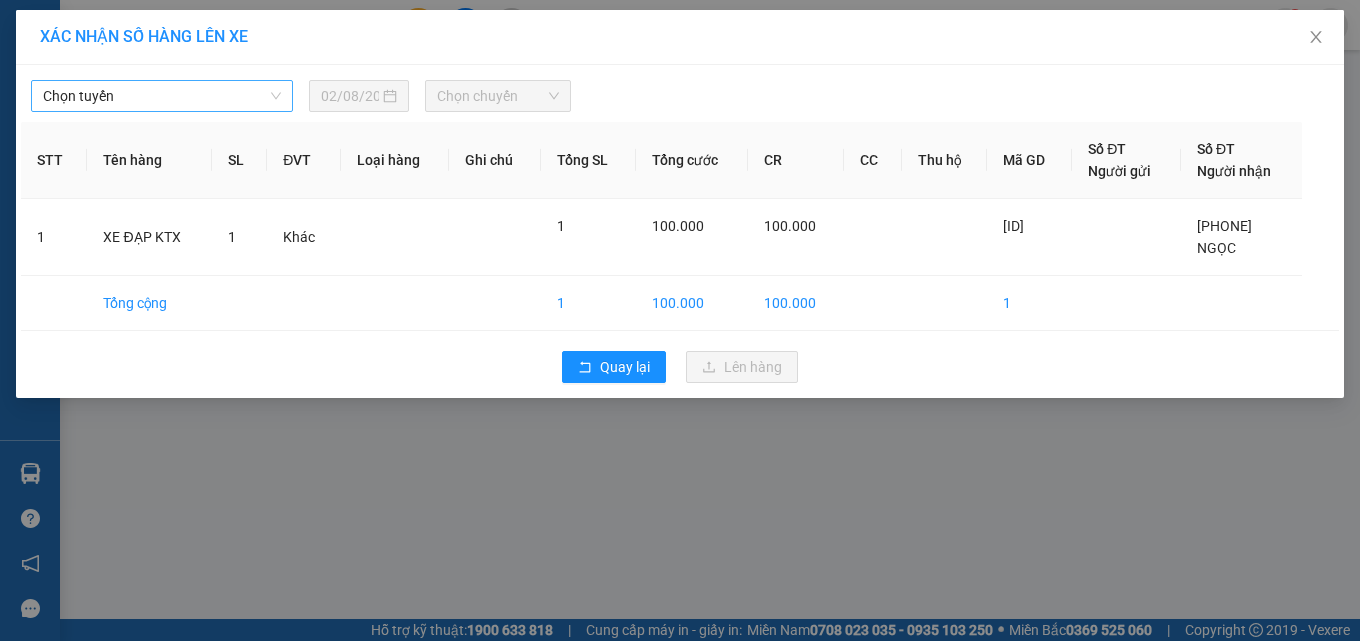 drag, startPoint x: 163, startPoint y: 96, endPoint x: 154, endPoint y: 112, distance: 18.35756 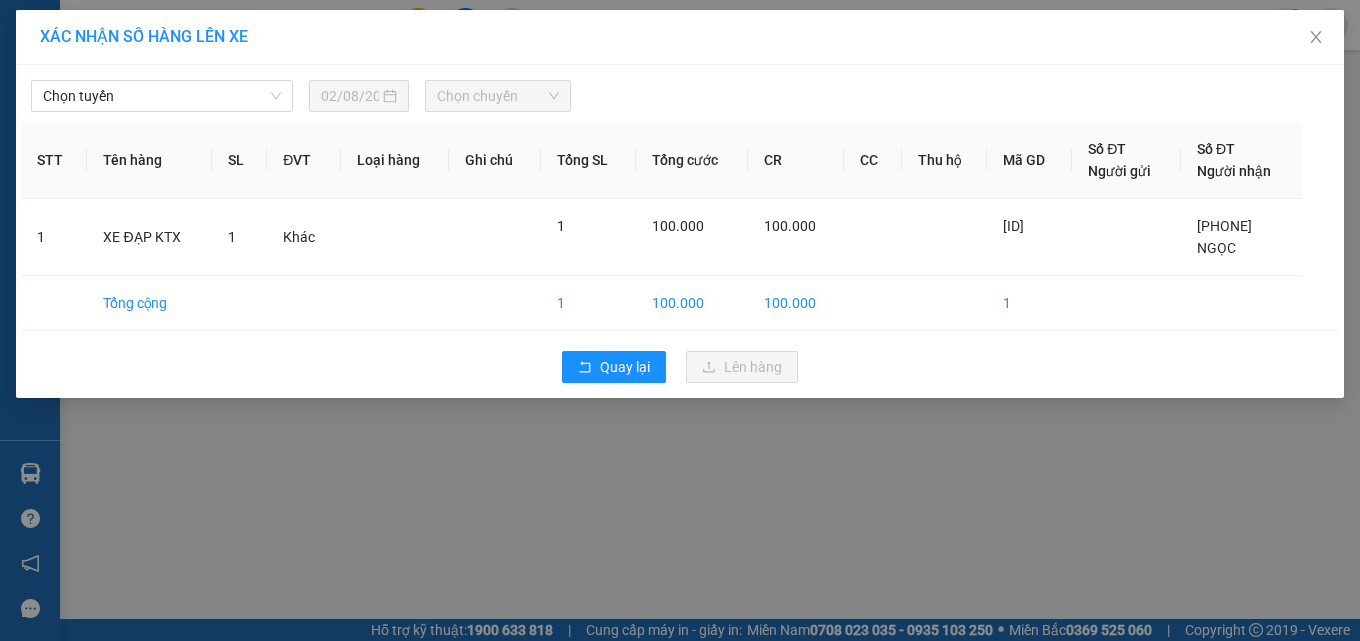 click on "Chọn tuyến" at bounding box center [162, 96] 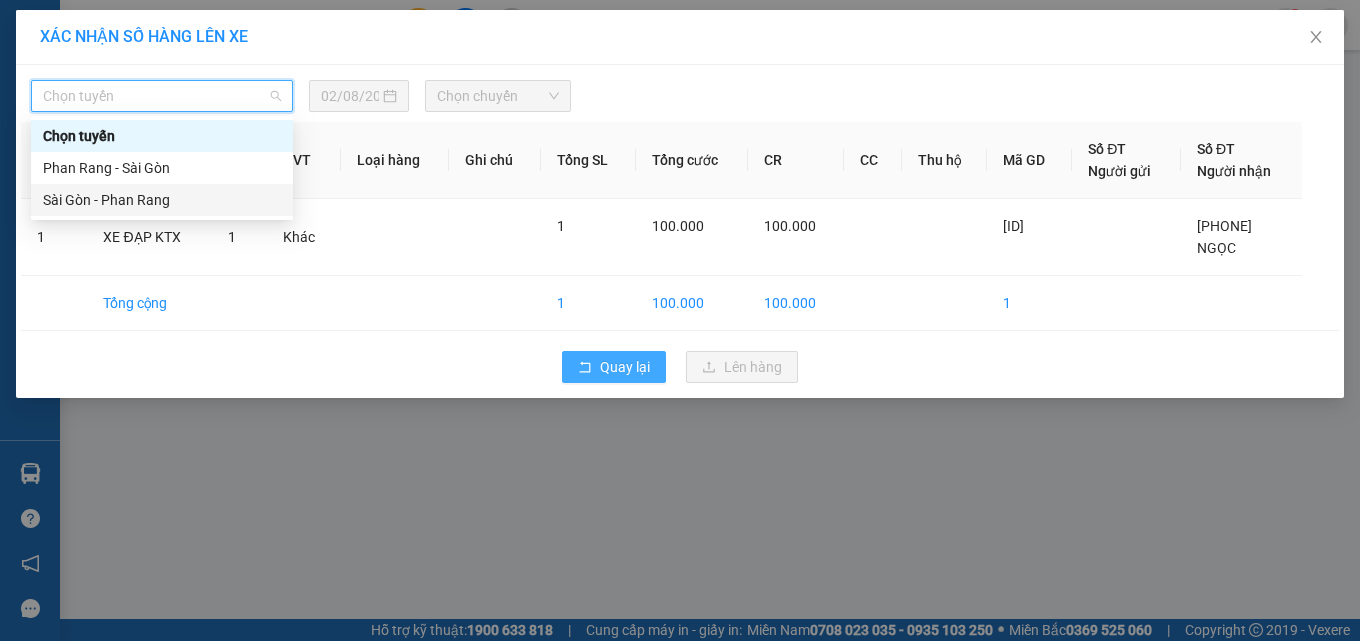 click on "Quay lại" at bounding box center [625, 367] 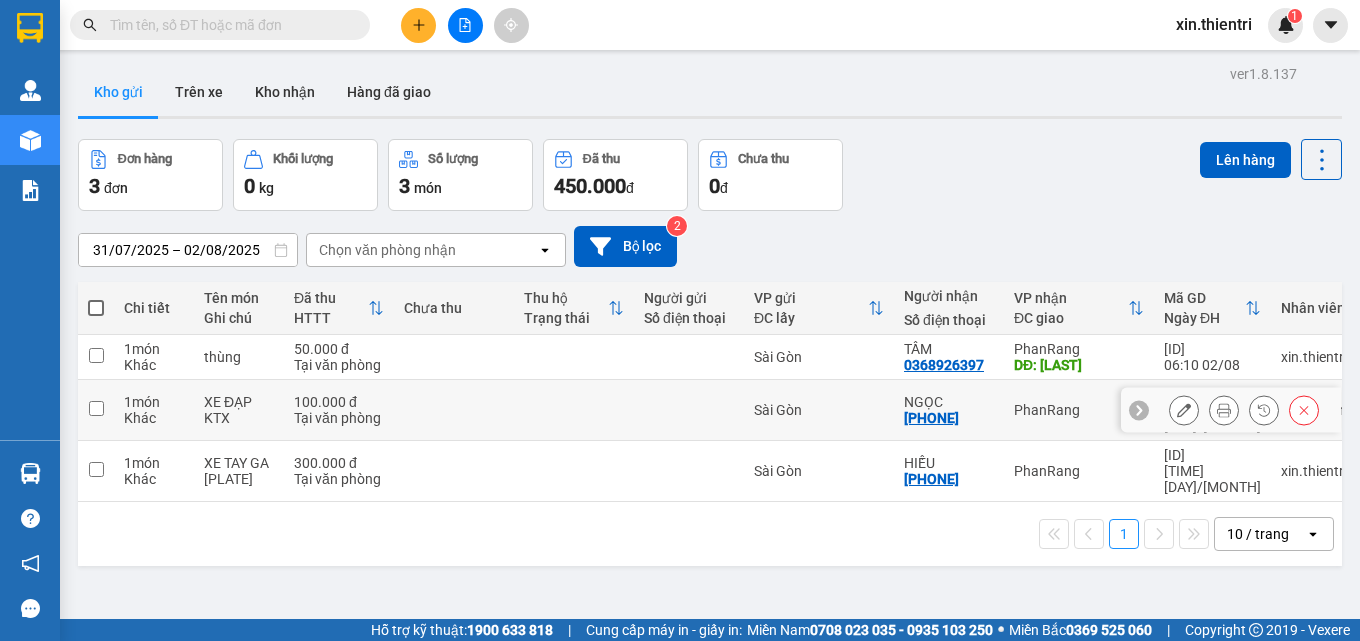 click at bounding box center [96, 410] 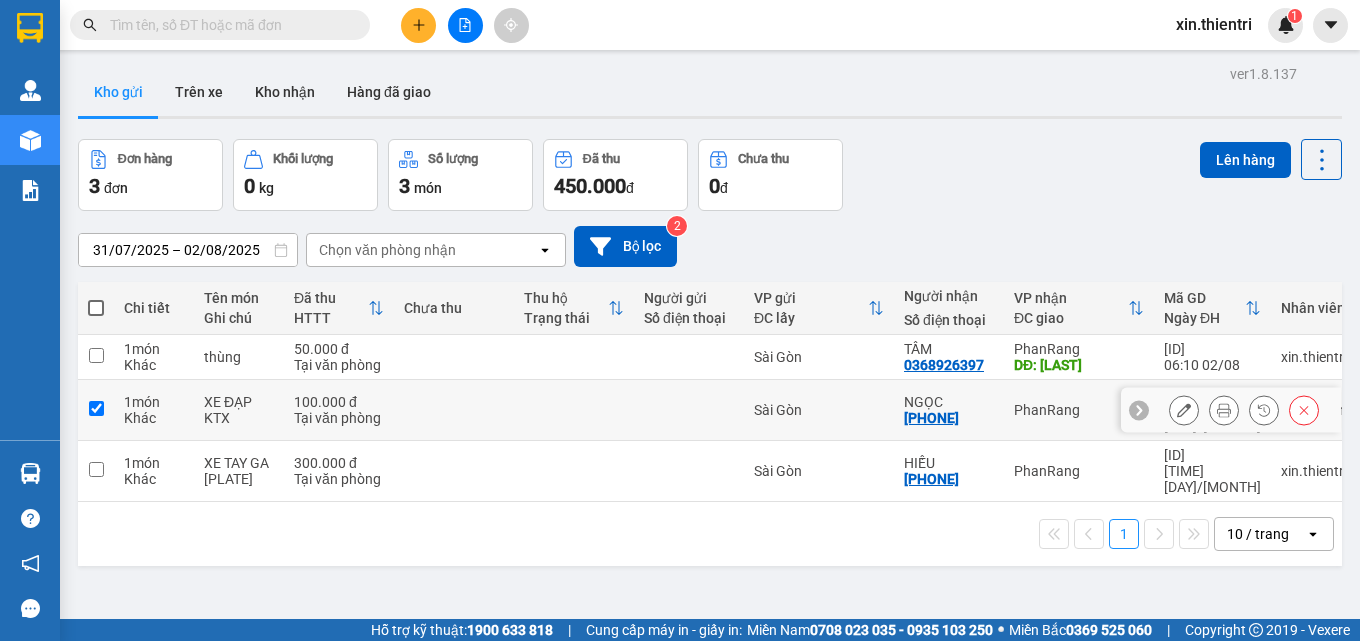 checkbox on "true" 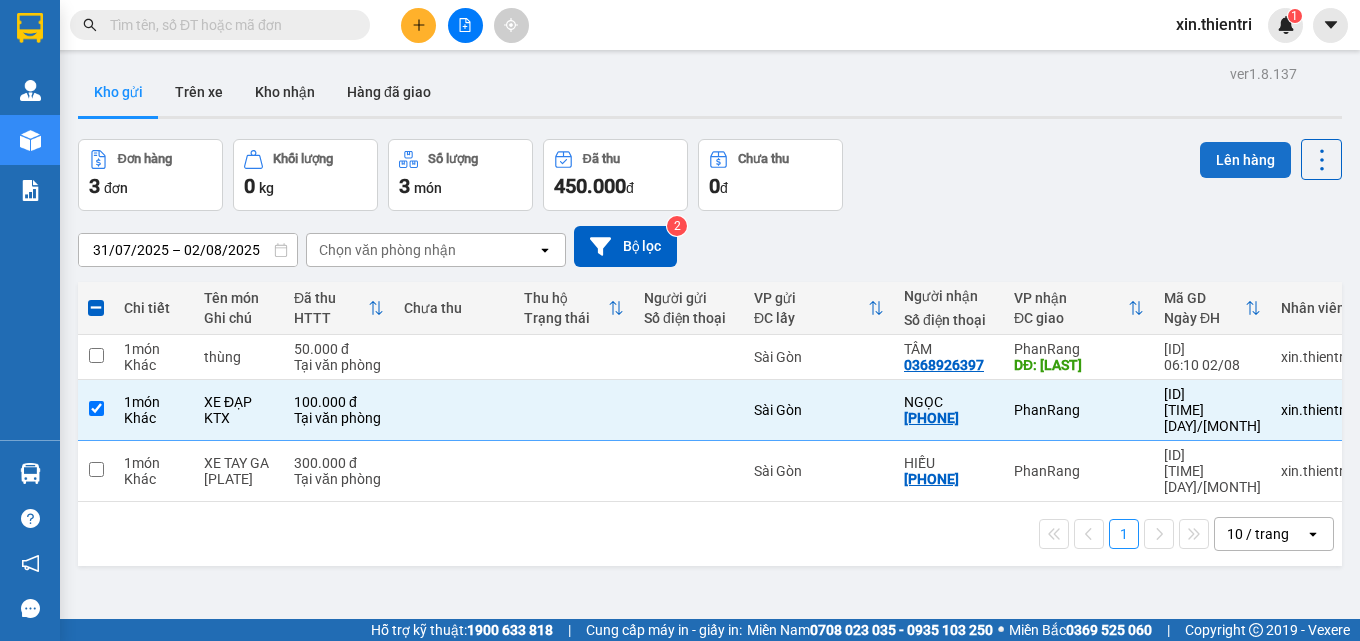 click on "Lên hàng" at bounding box center [1245, 160] 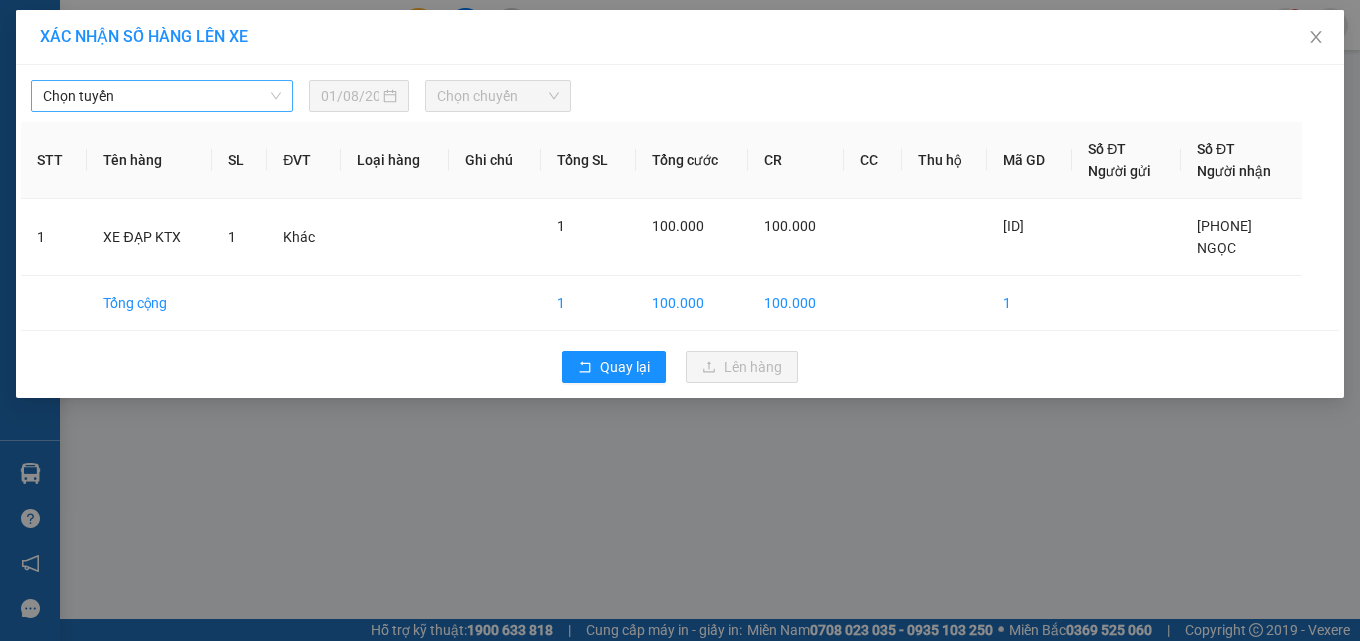 click on "Chọn tuyến" at bounding box center (162, 96) 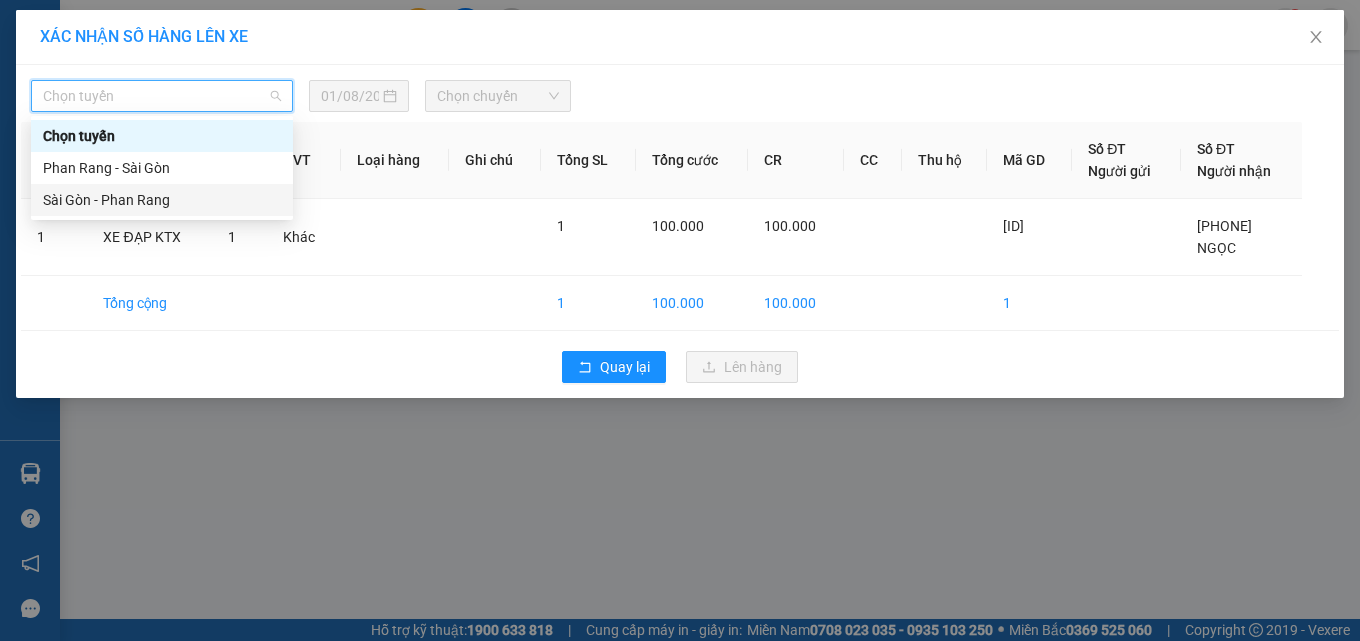 click on "Sài Gòn - Phan Rang" at bounding box center [162, 200] 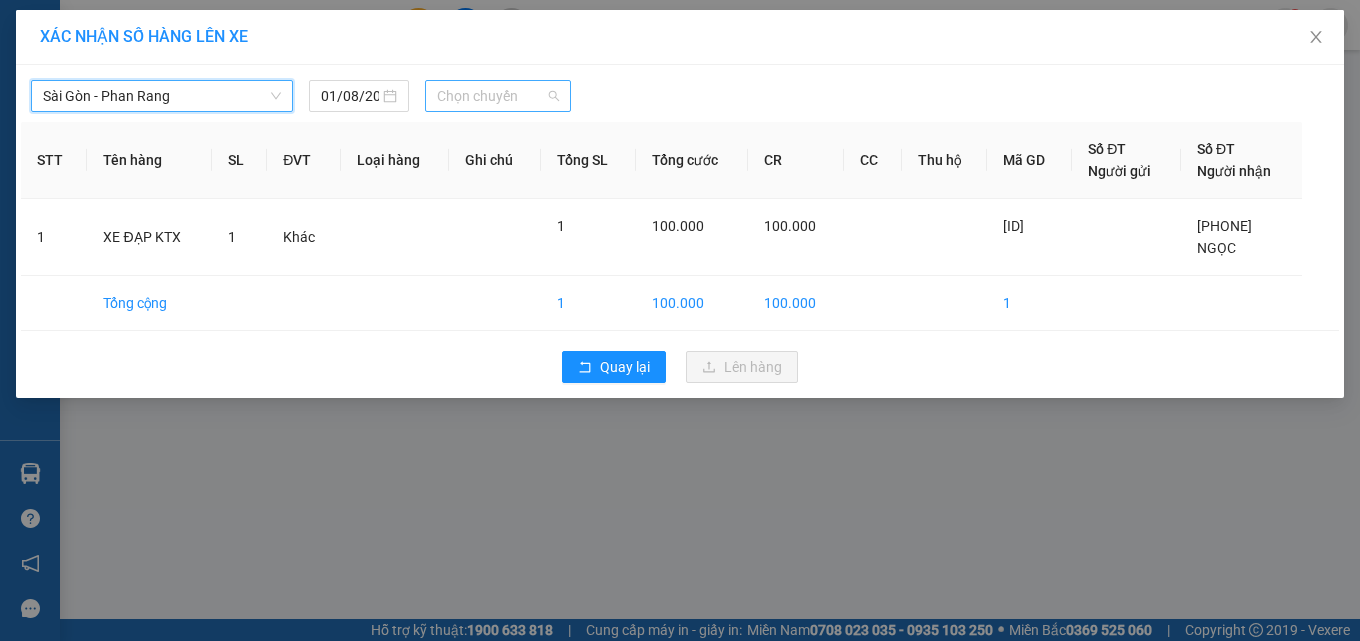 drag, startPoint x: 508, startPoint y: 88, endPoint x: 522, endPoint y: 136, distance: 50 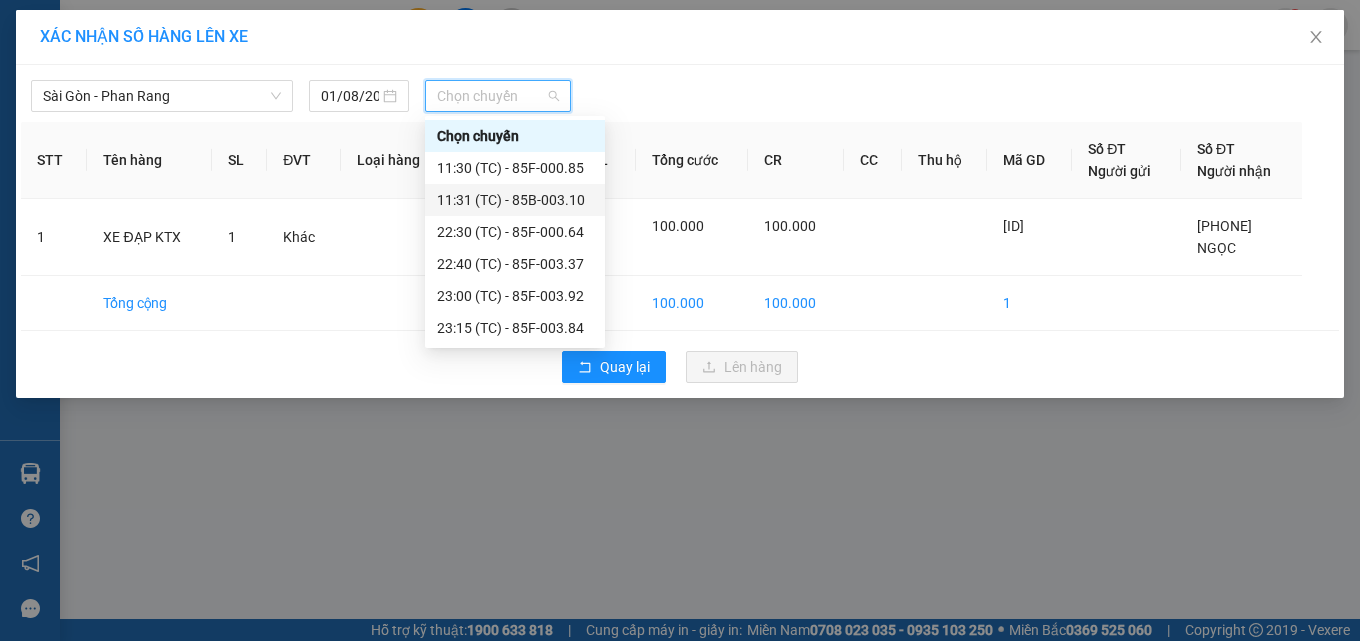 click on "[TIME]   (TC)   - [PLATE]" at bounding box center [515, 200] 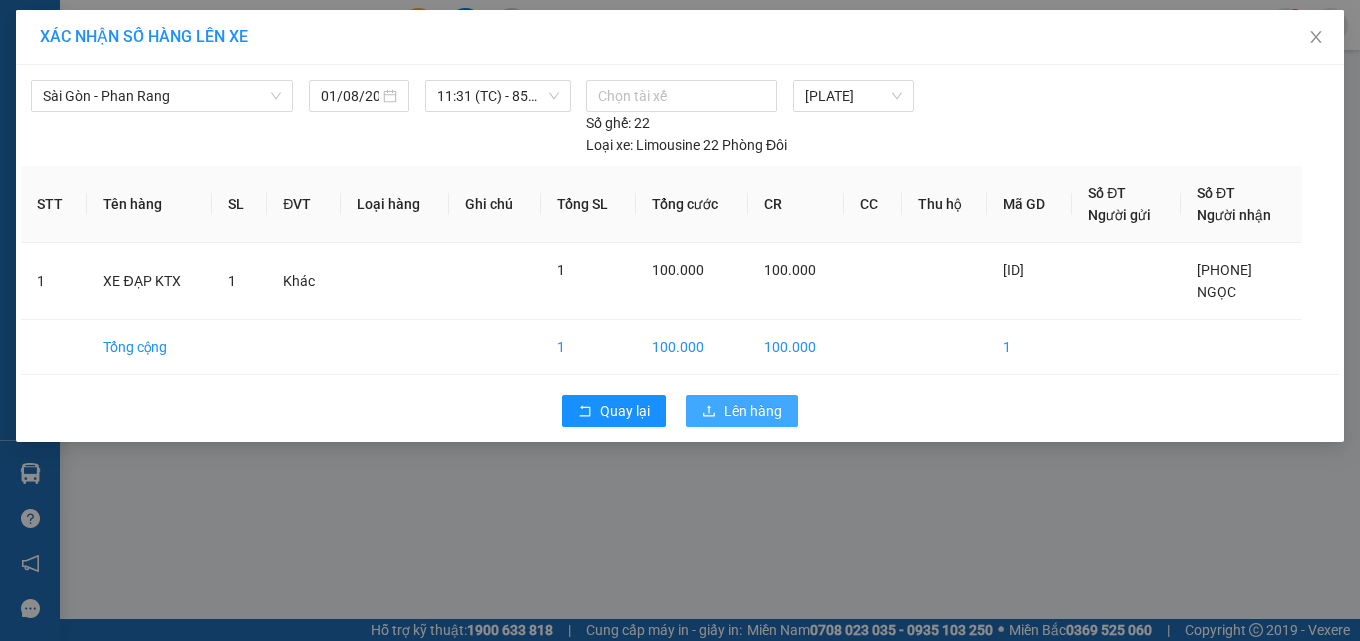 click on "Lên hàng" at bounding box center [753, 411] 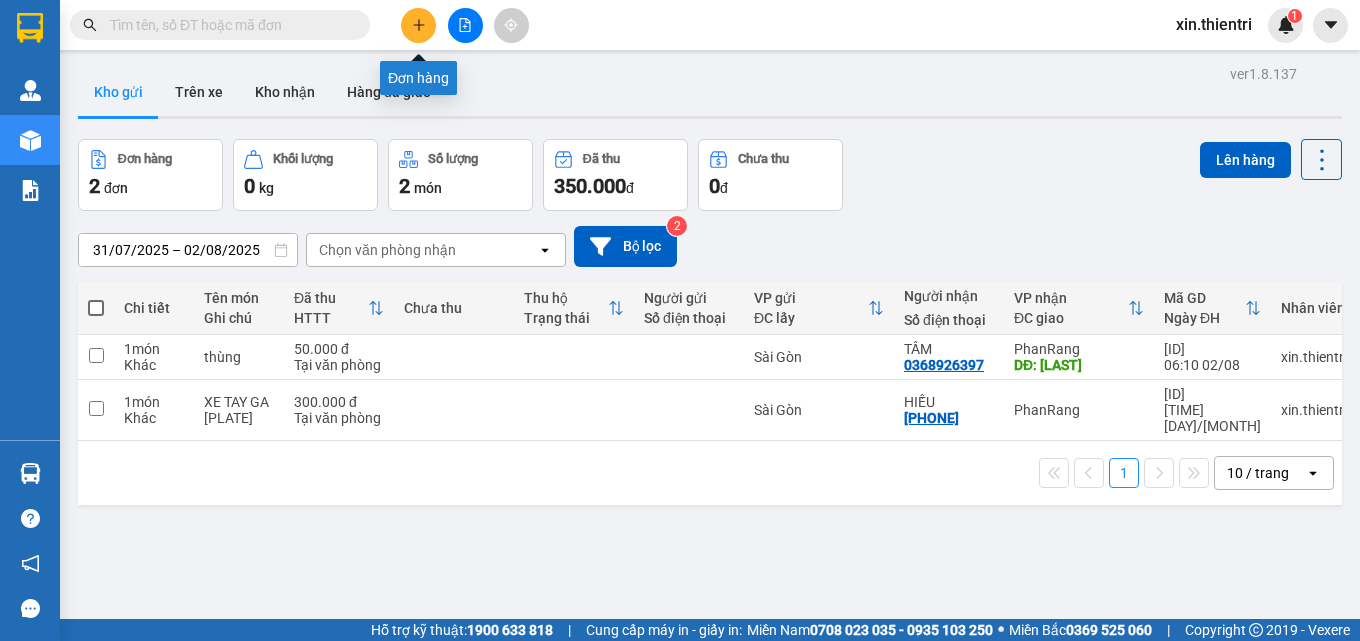click 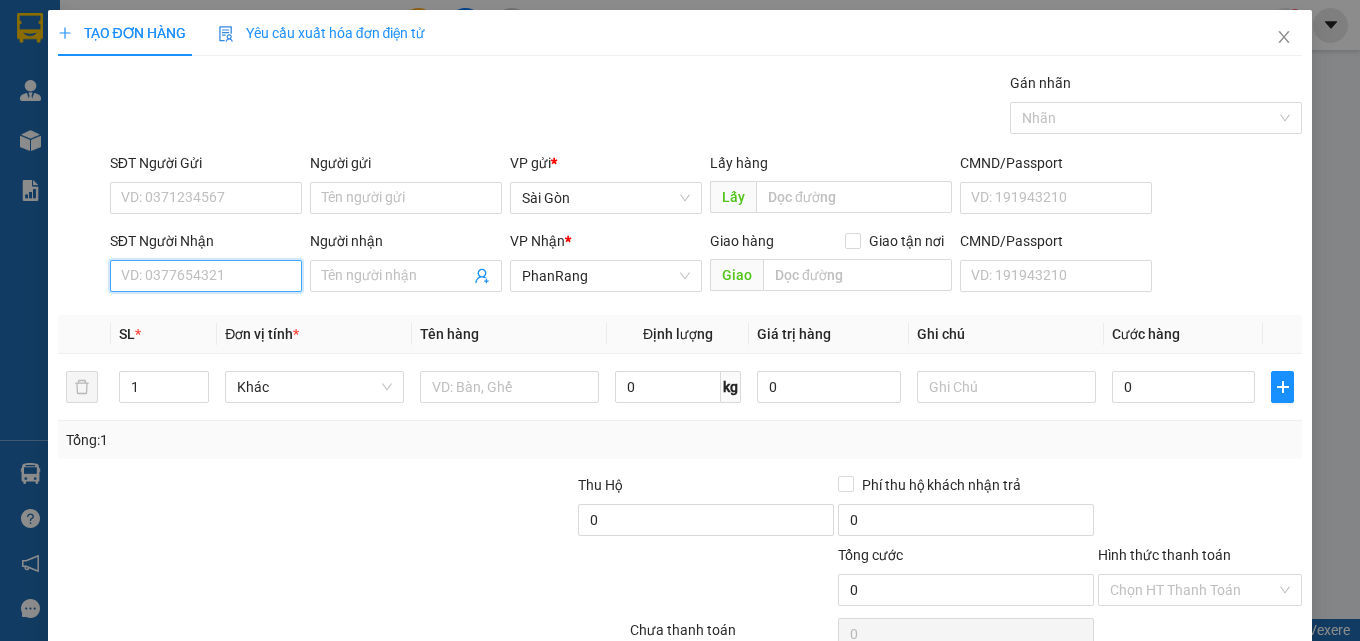 click on "SĐT Người Nhận" at bounding box center (206, 276) 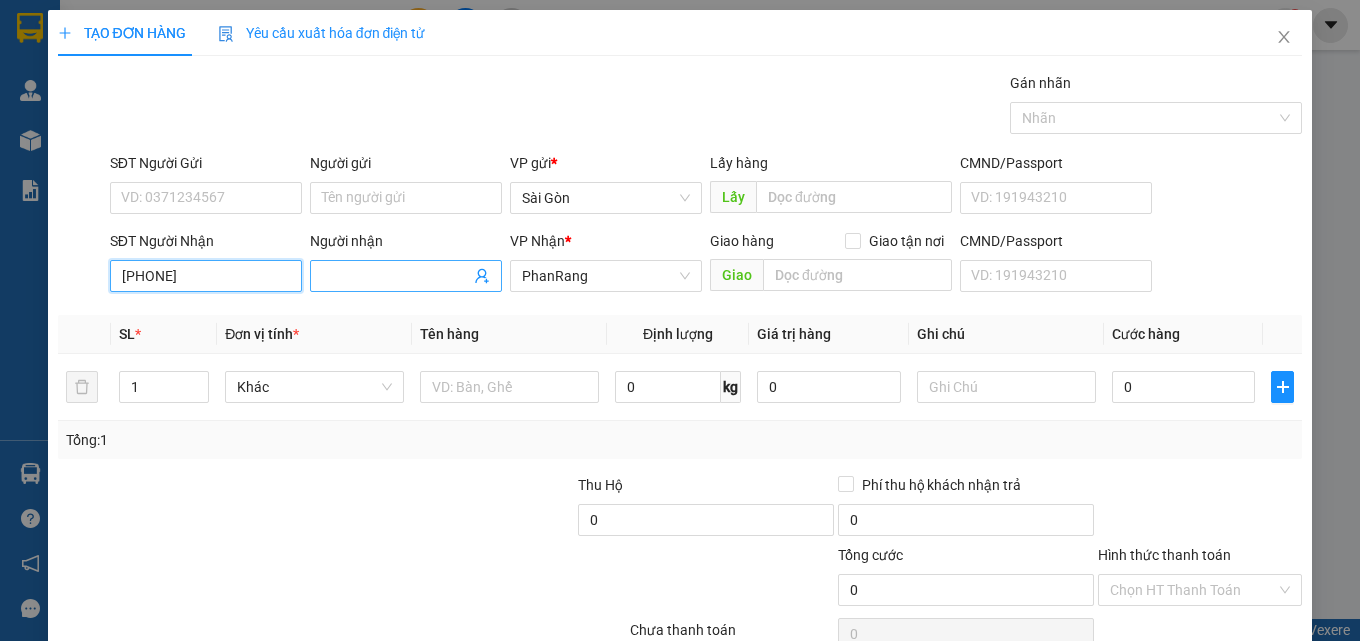 type on "[PHONE]" 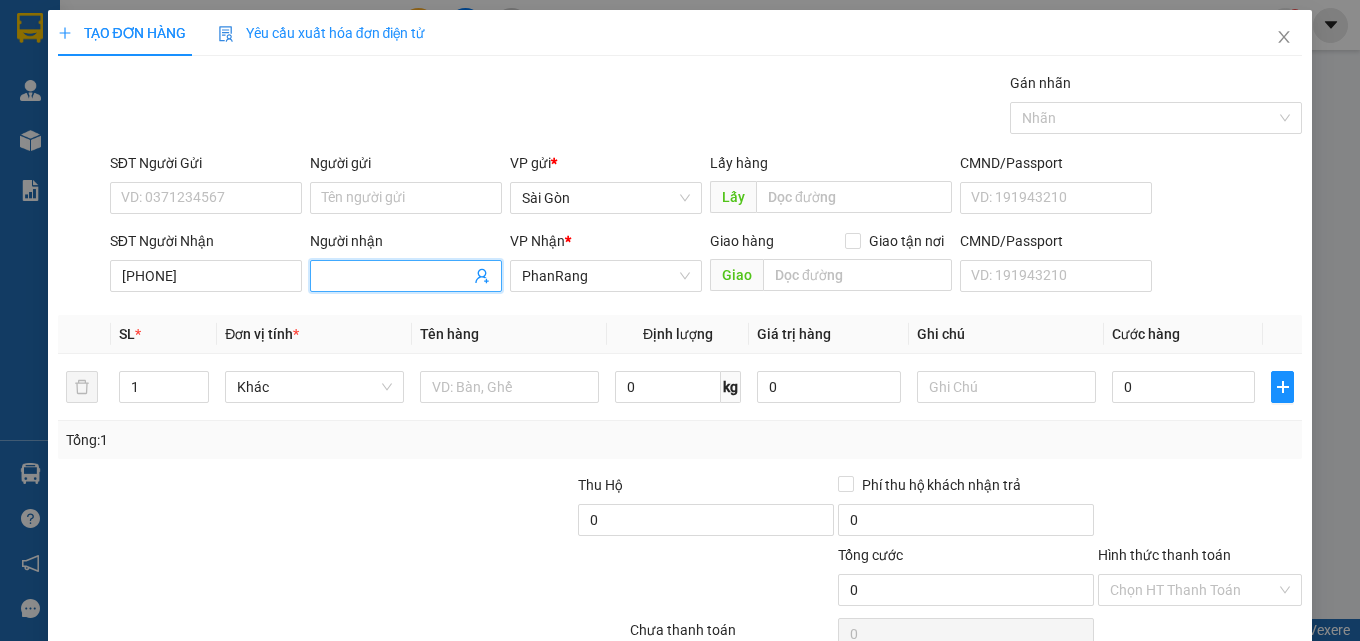 click on "Người nhận" at bounding box center [396, 276] 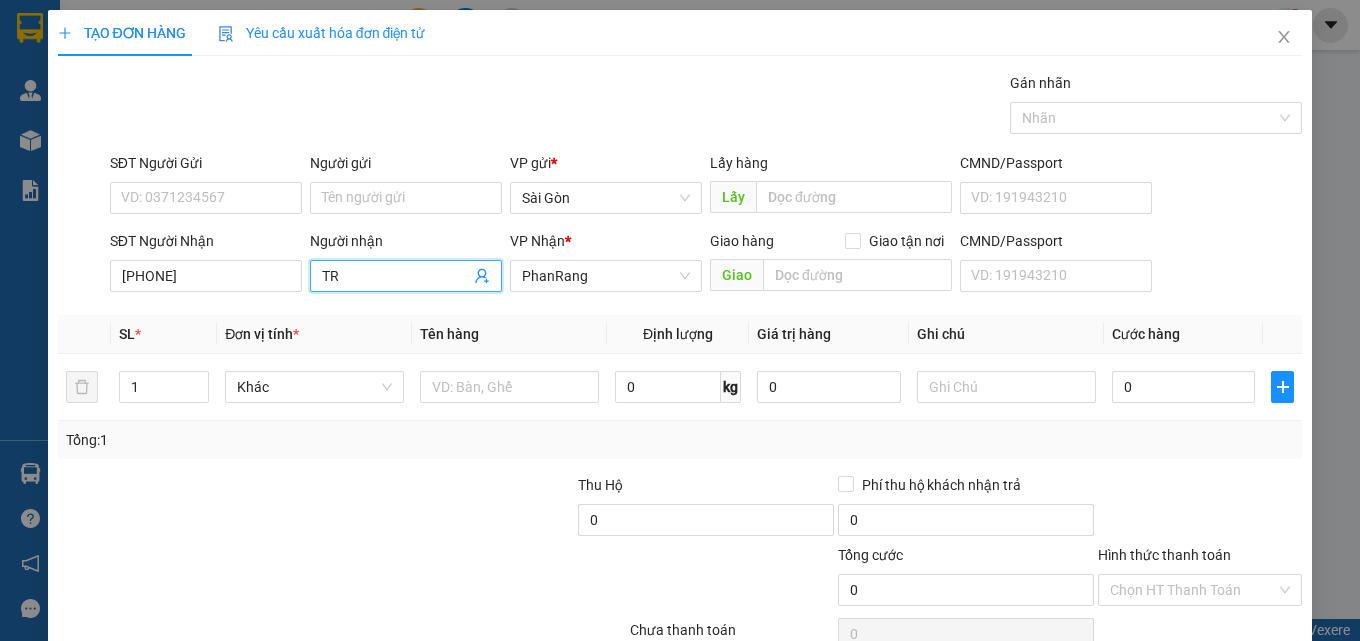 type on "T" 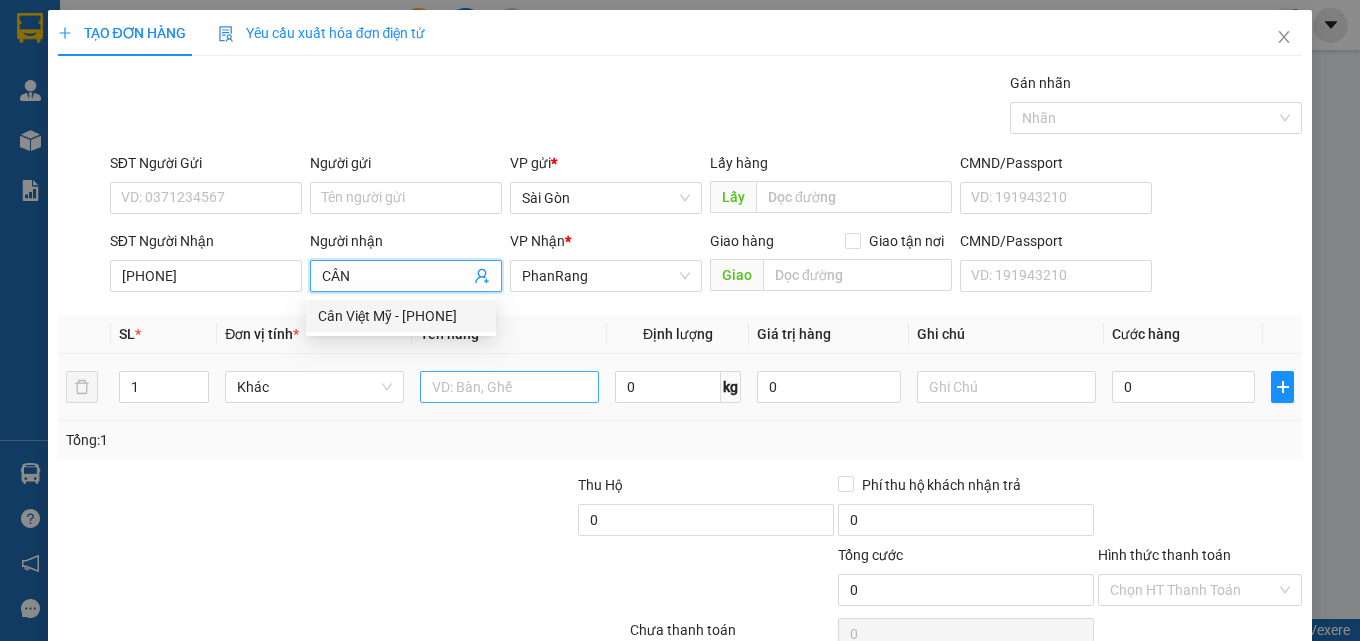 type on "CÂN" 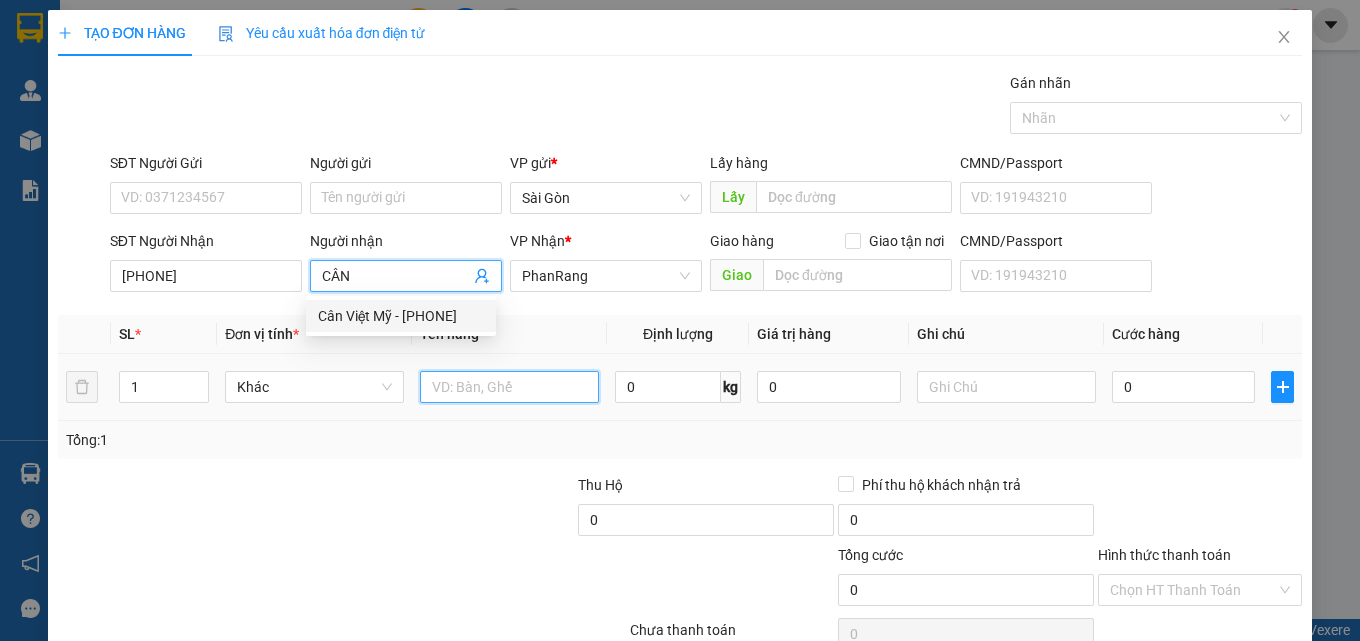 click at bounding box center (509, 387) 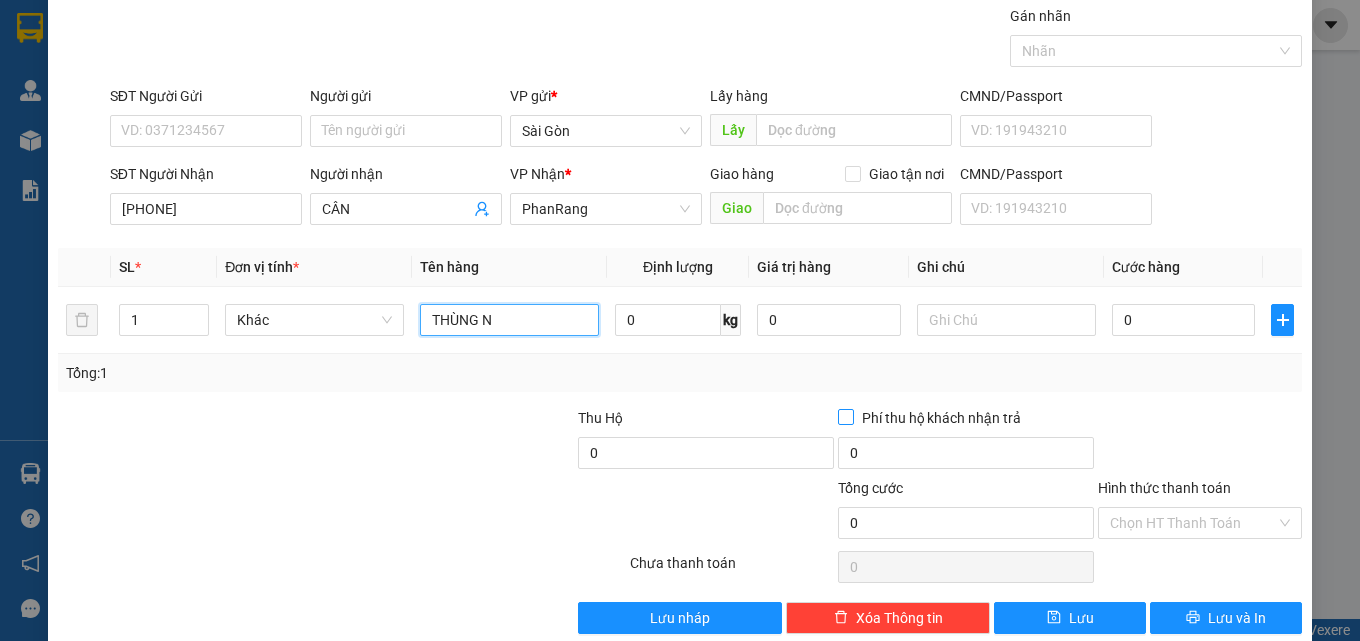 scroll, scrollTop: 99, scrollLeft: 0, axis: vertical 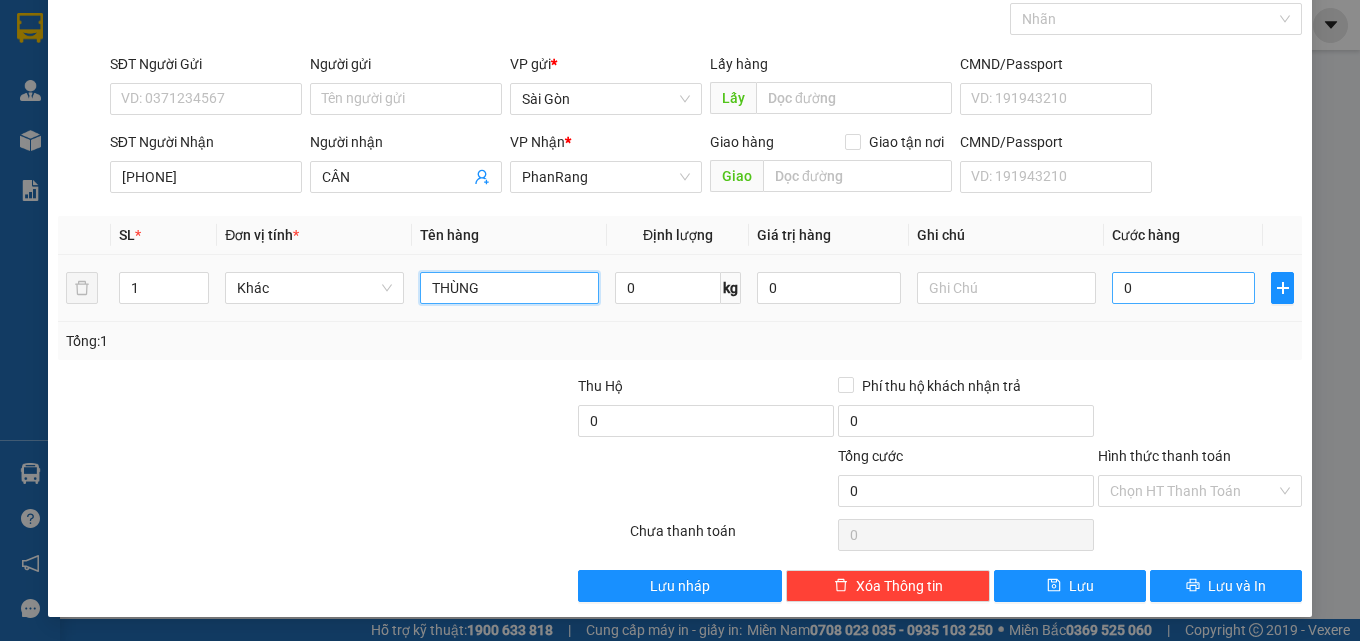 type on "THÙNG" 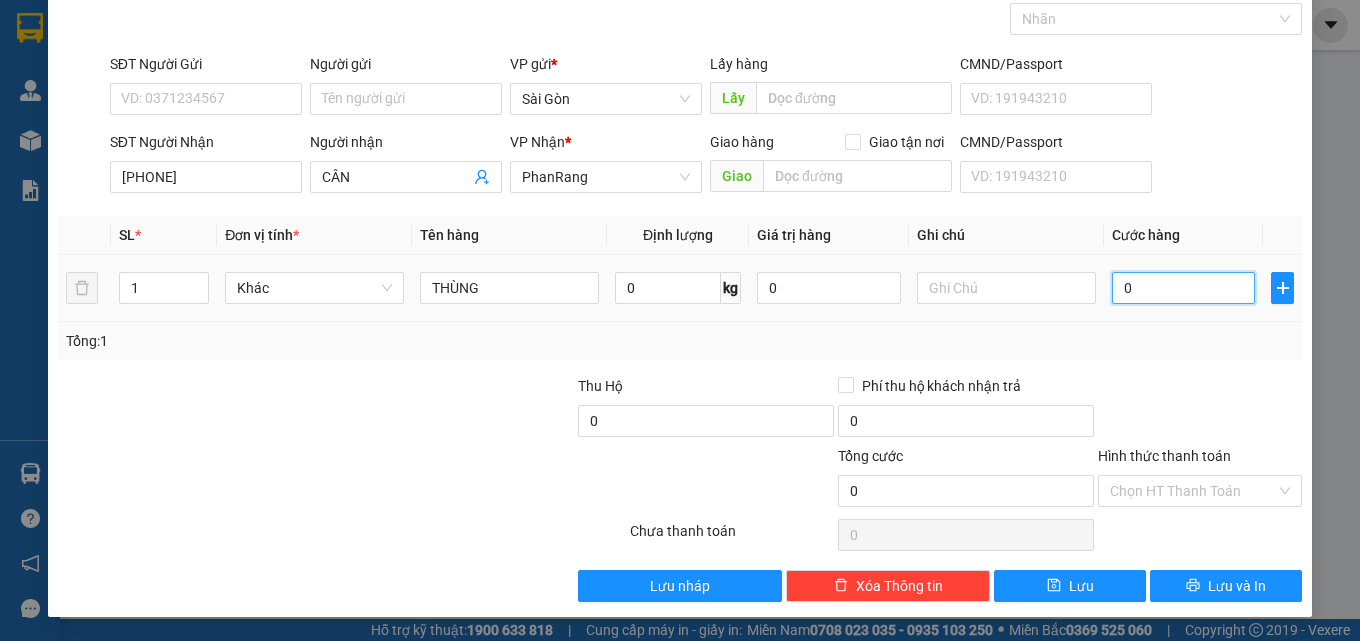click on "0" at bounding box center [1184, 288] 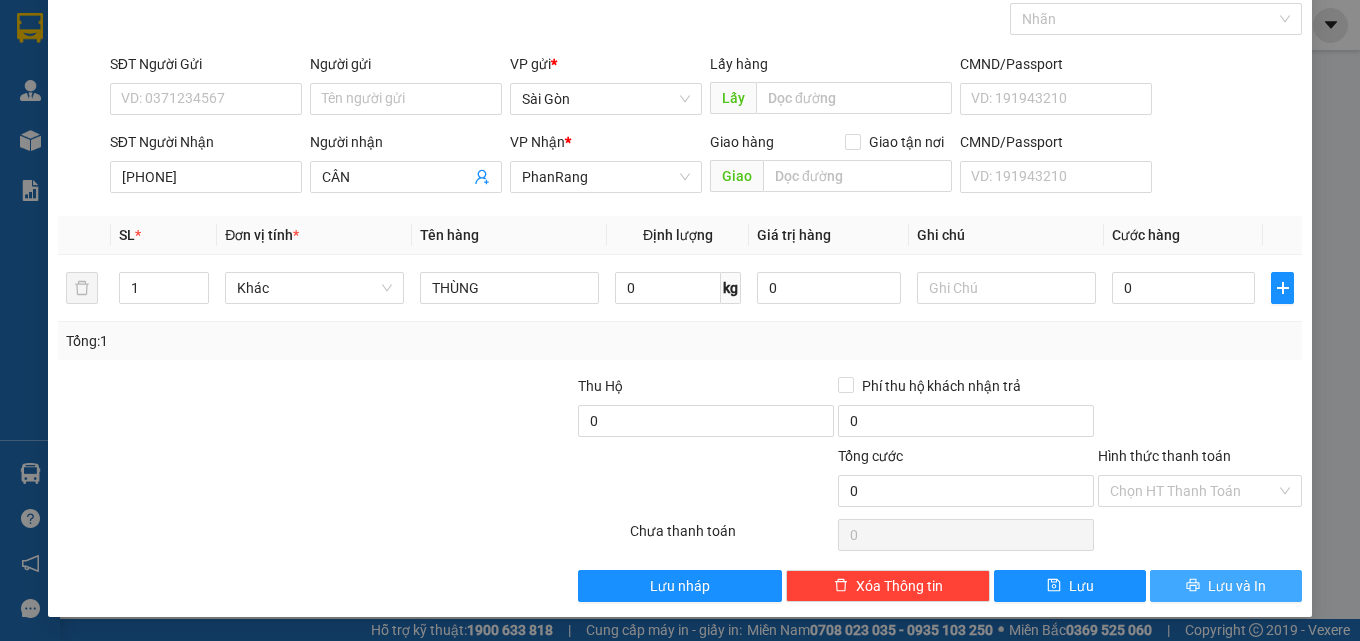 click on "Lưu và In" at bounding box center [1226, 586] 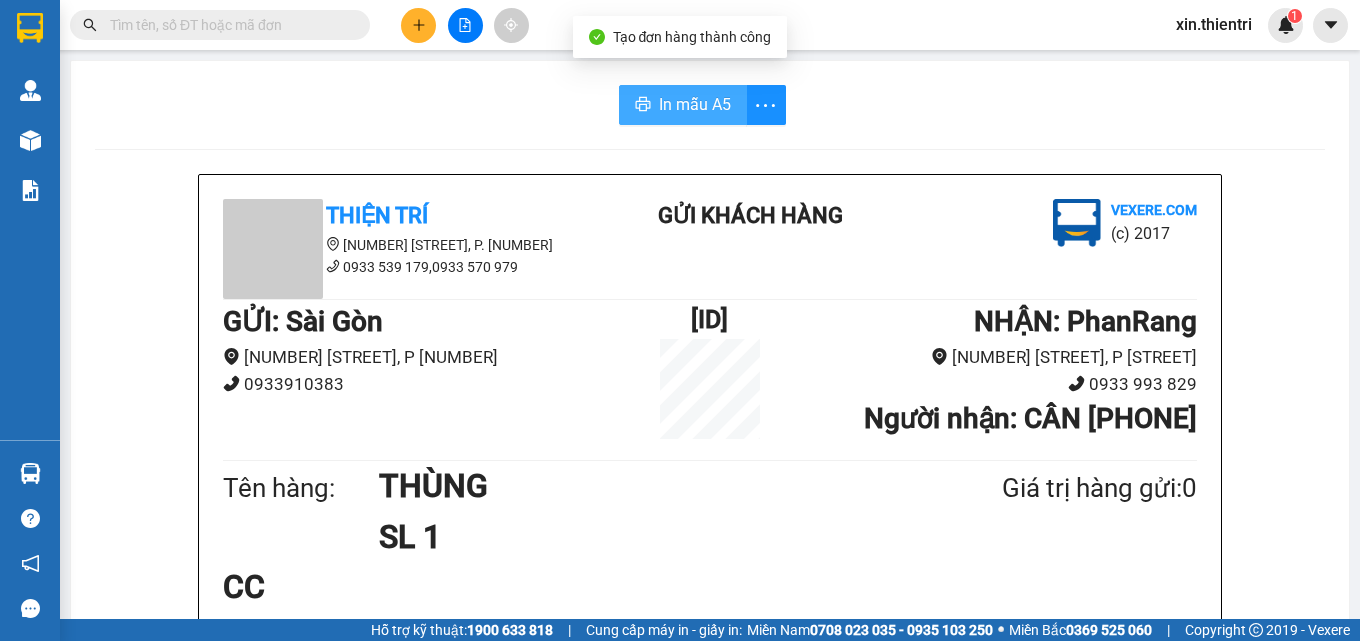 click on "In mẫu A5" at bounding box center [695, 104] 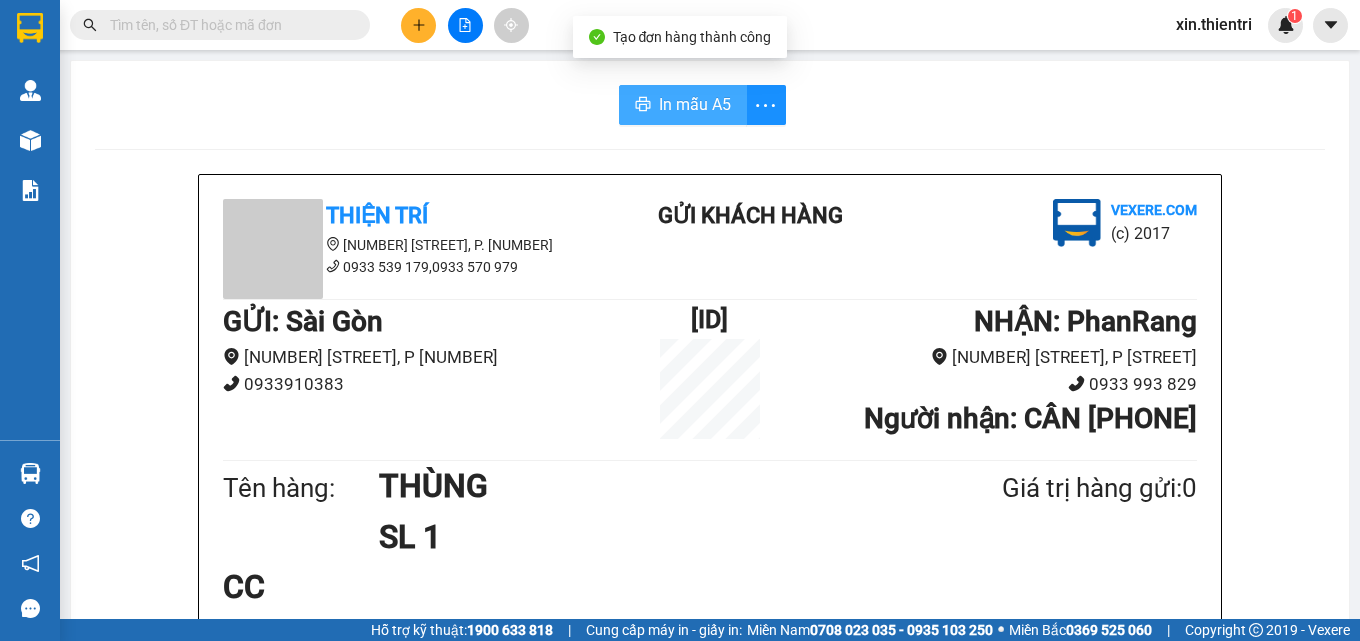 scroll, scrollTop: 0, scrollLeft: 0, axis: both 